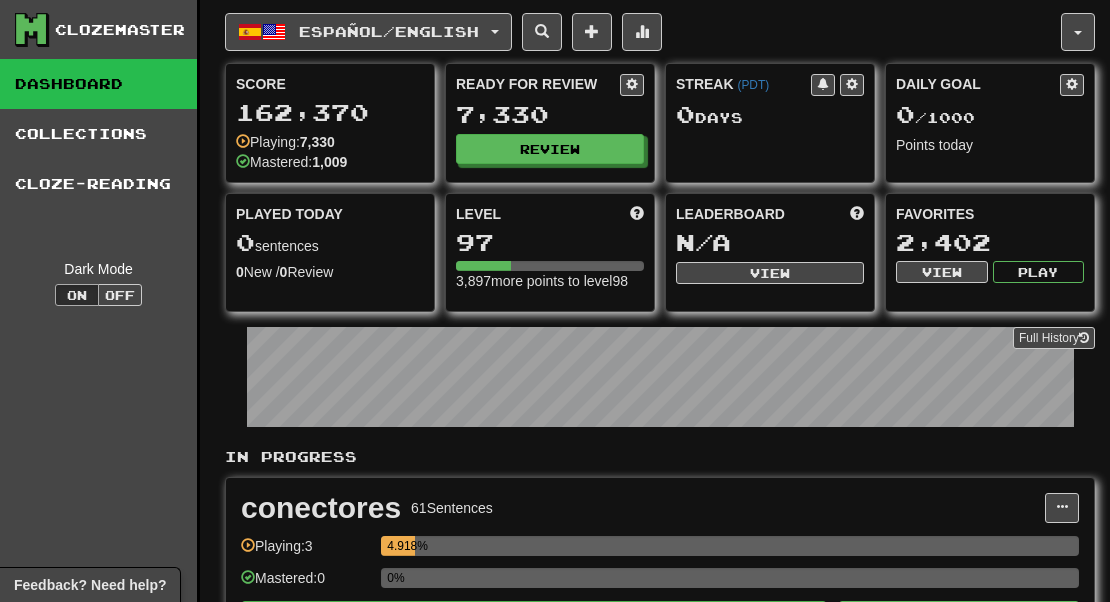 scroll, scrollTop: 0, scrollLeft: 0, axis: both 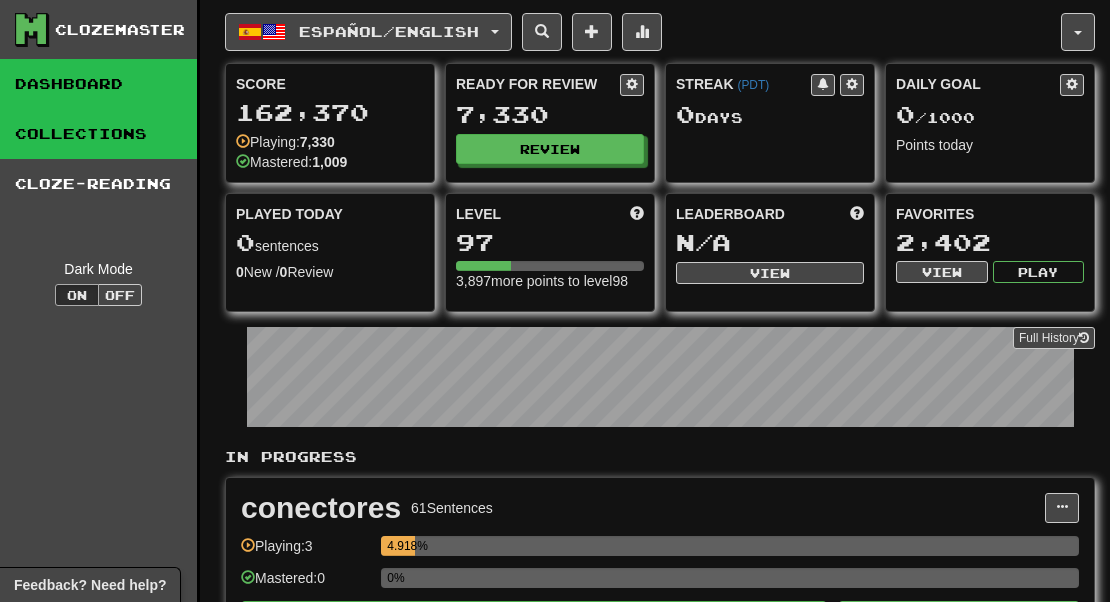 click on "Collections" at bounding box center [98, 134] 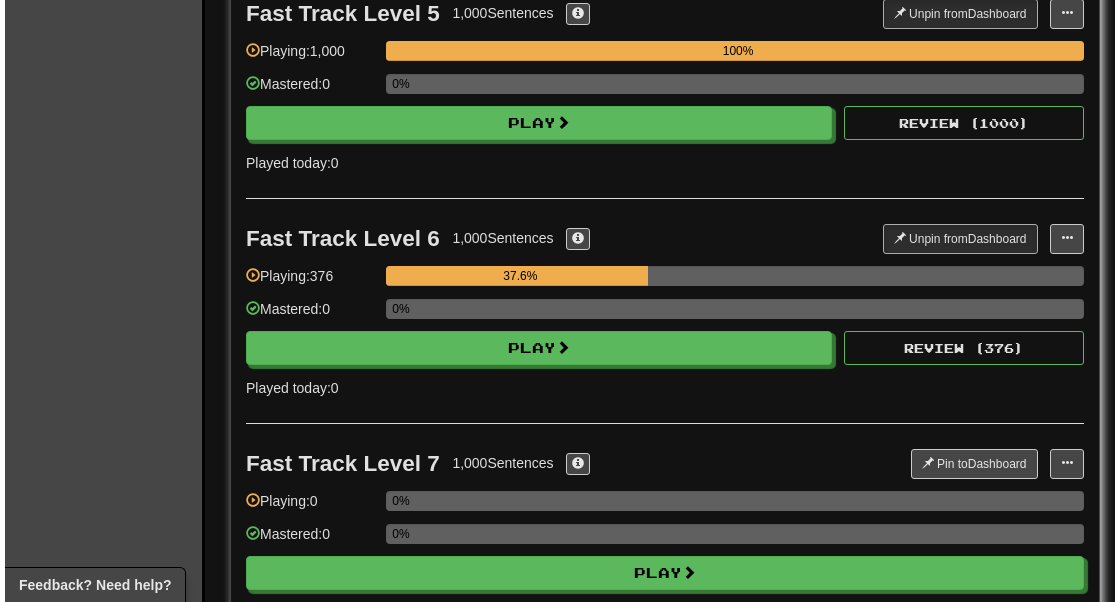 scroll, scrollTop: 1153, scrollLeft: 0, axis: vertical 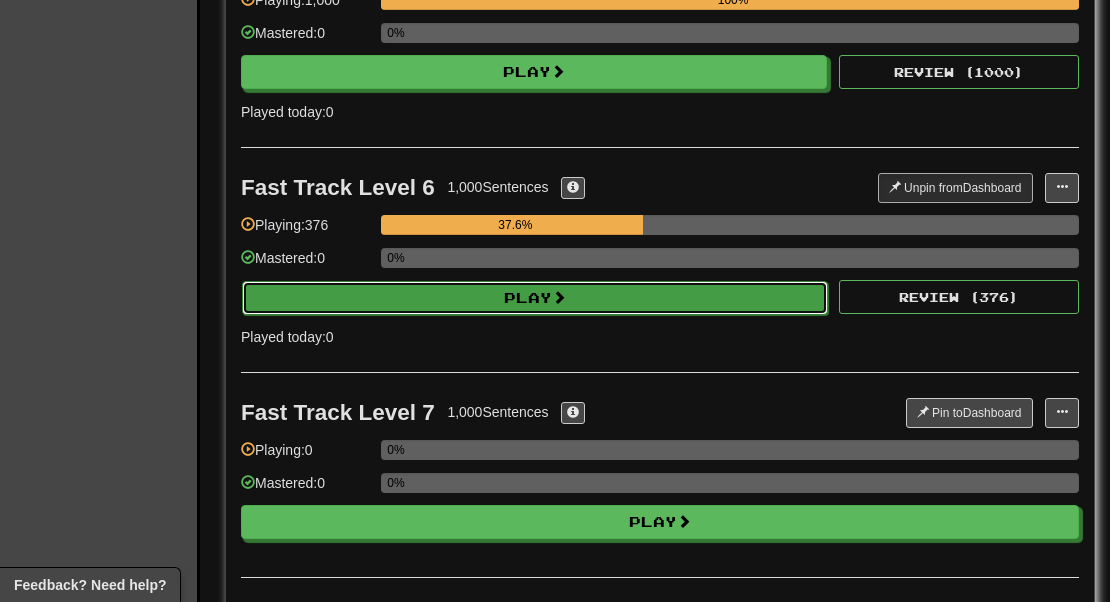 click on "Play" at bounding box center (535, 298) 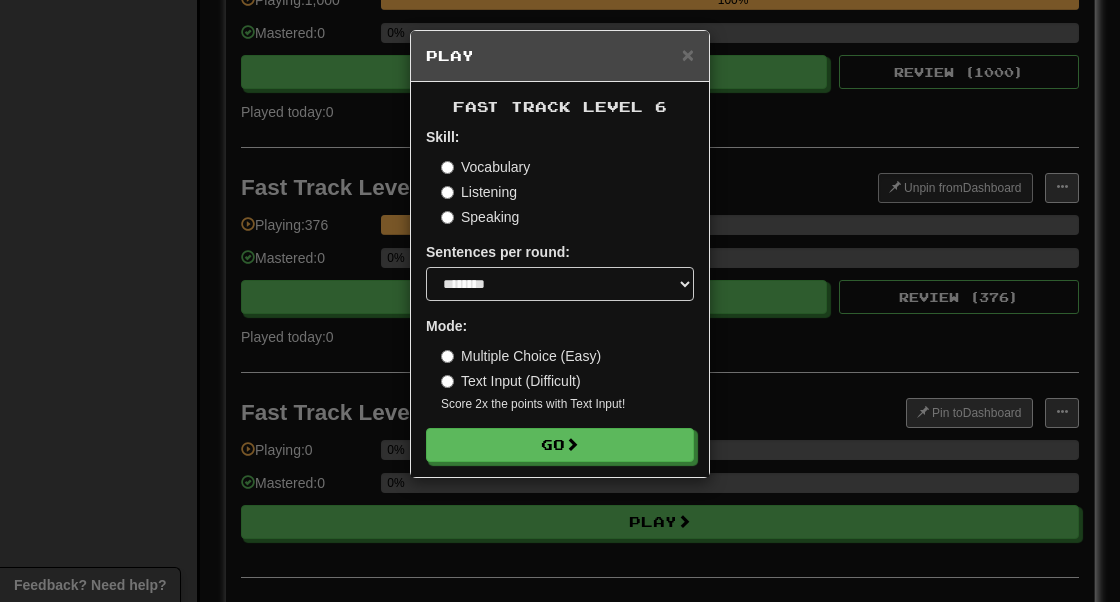 click on "Text Input (Difficult)" at bounding box center (511, 381) 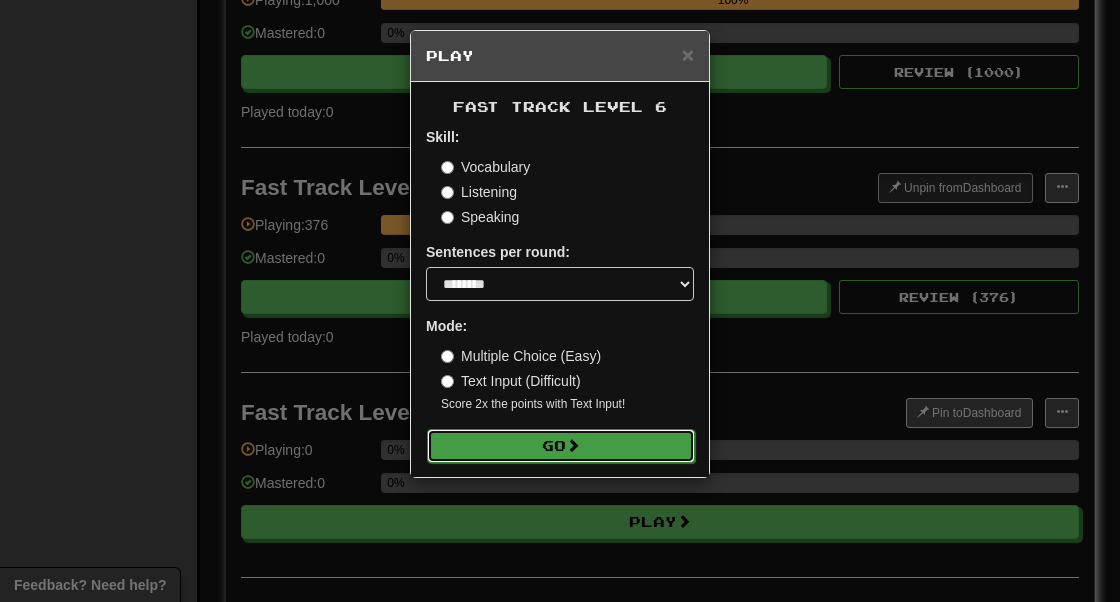 click on "Go" at bounding box center (561, 446) 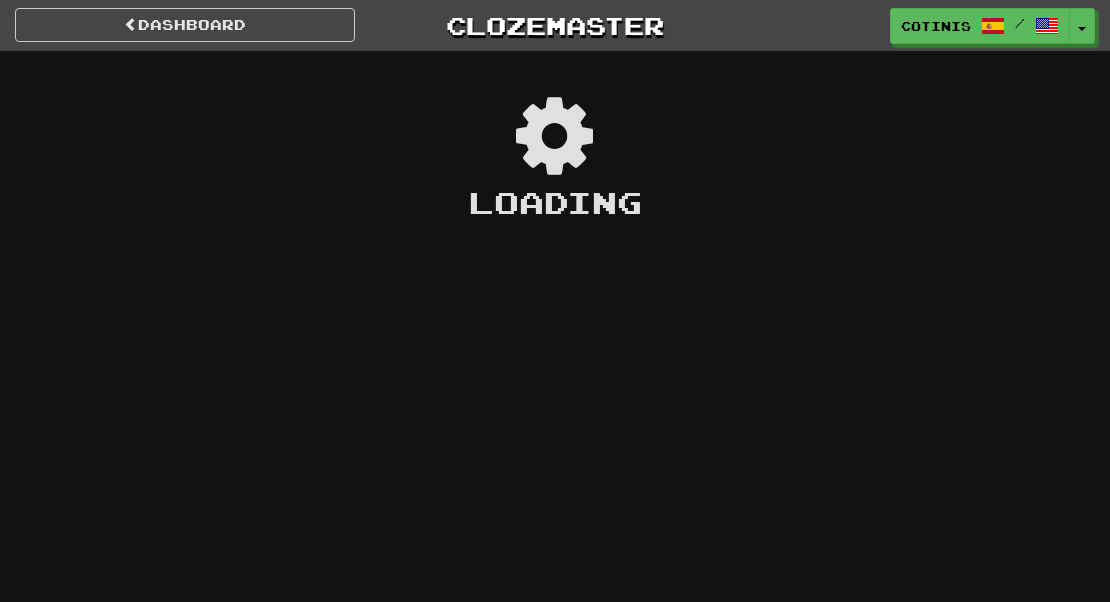 scroll, scrollTop: 0, scrollLeft: 0, axis: both 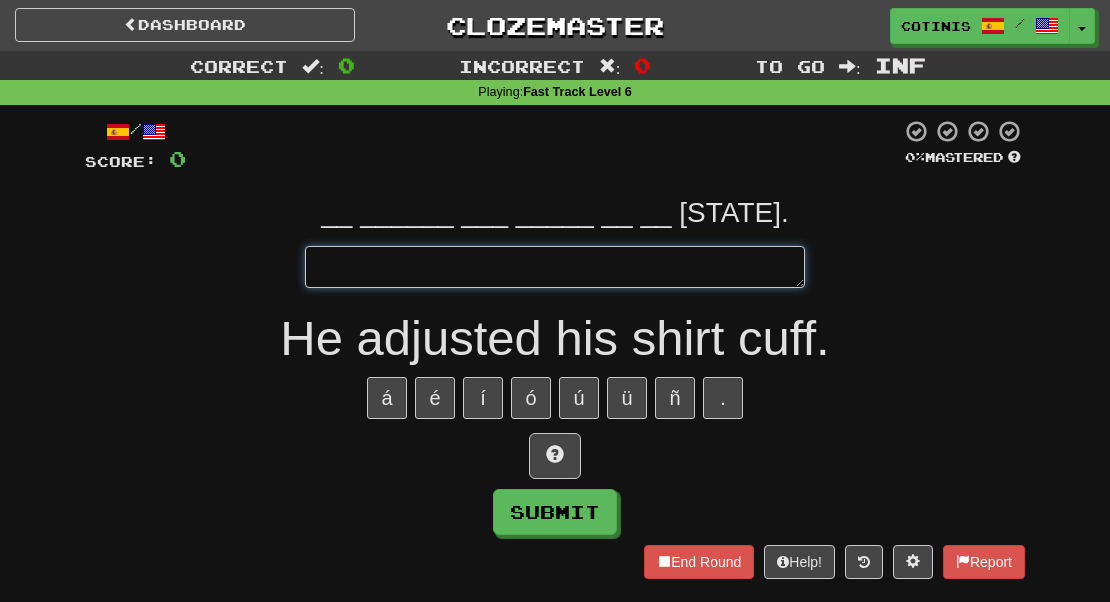 type on "*" 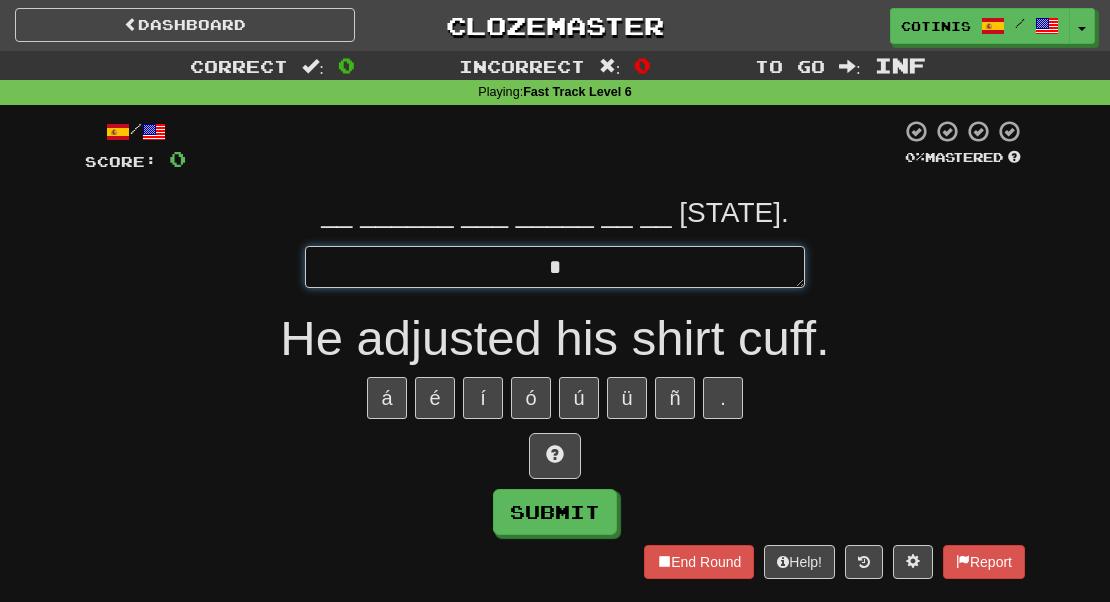 type on "**" 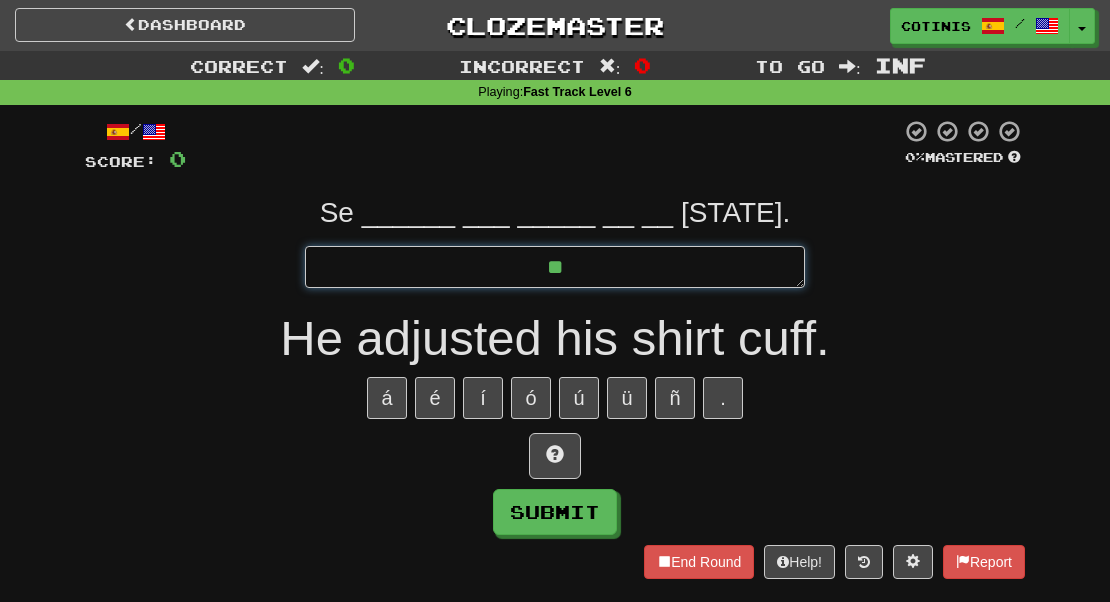 type on "**" 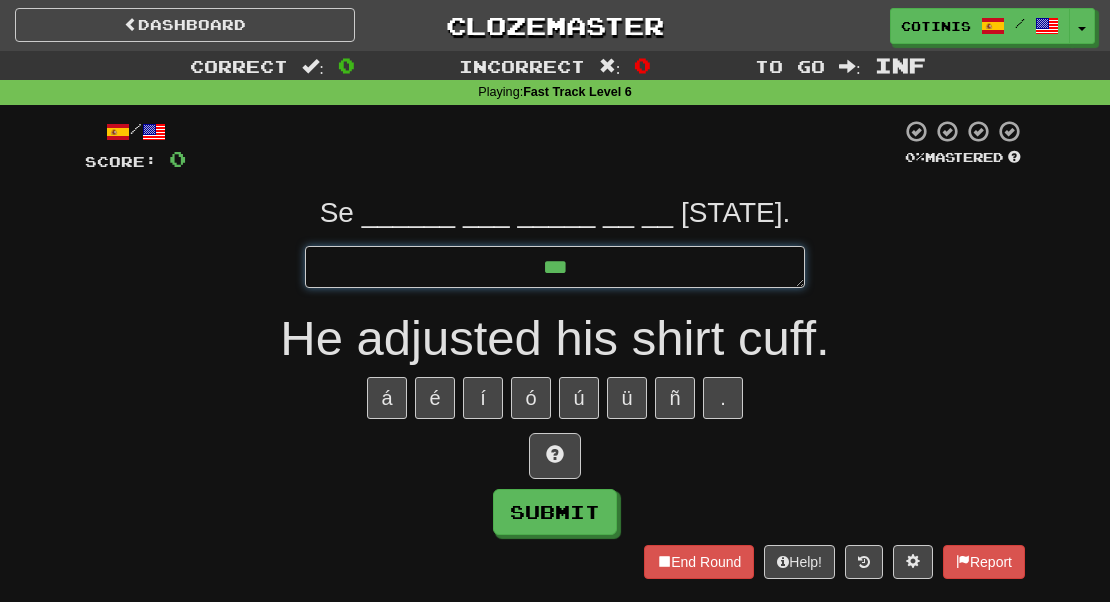 type on "****" 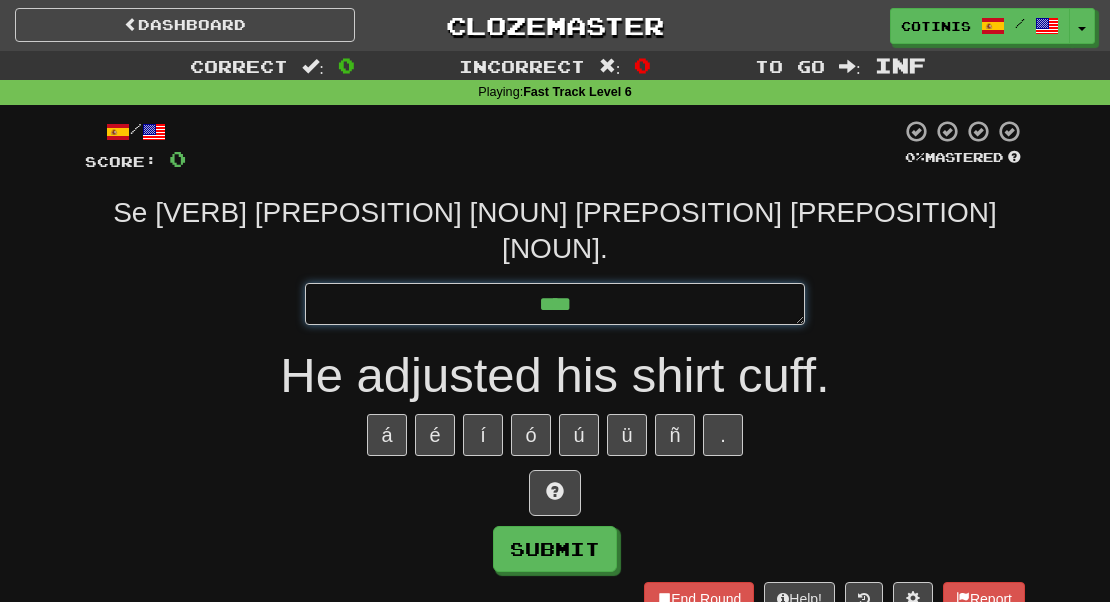type on "*****" 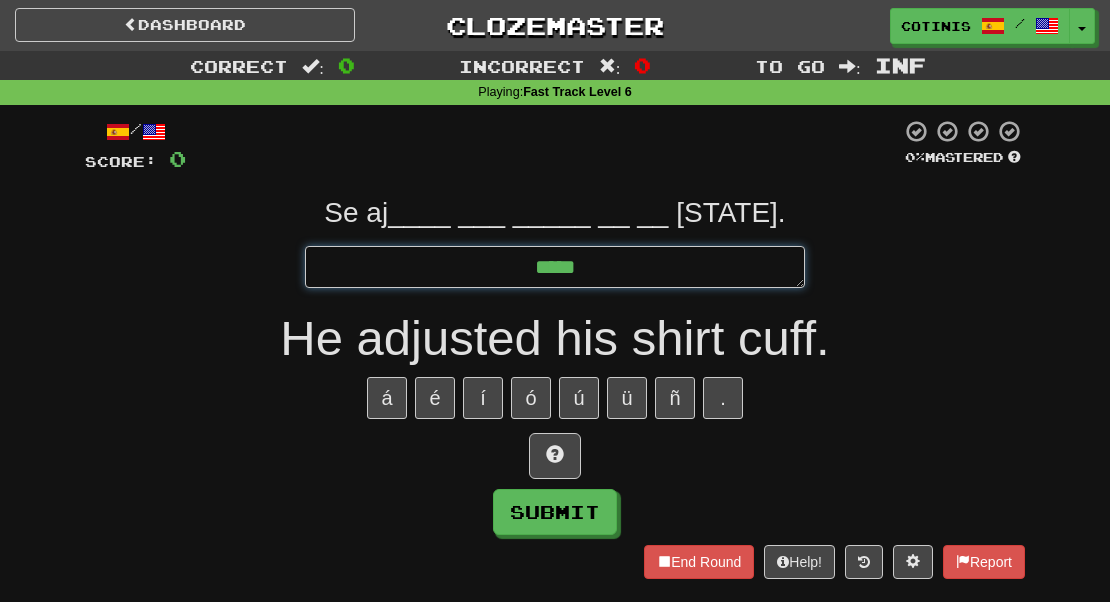 type on "******" 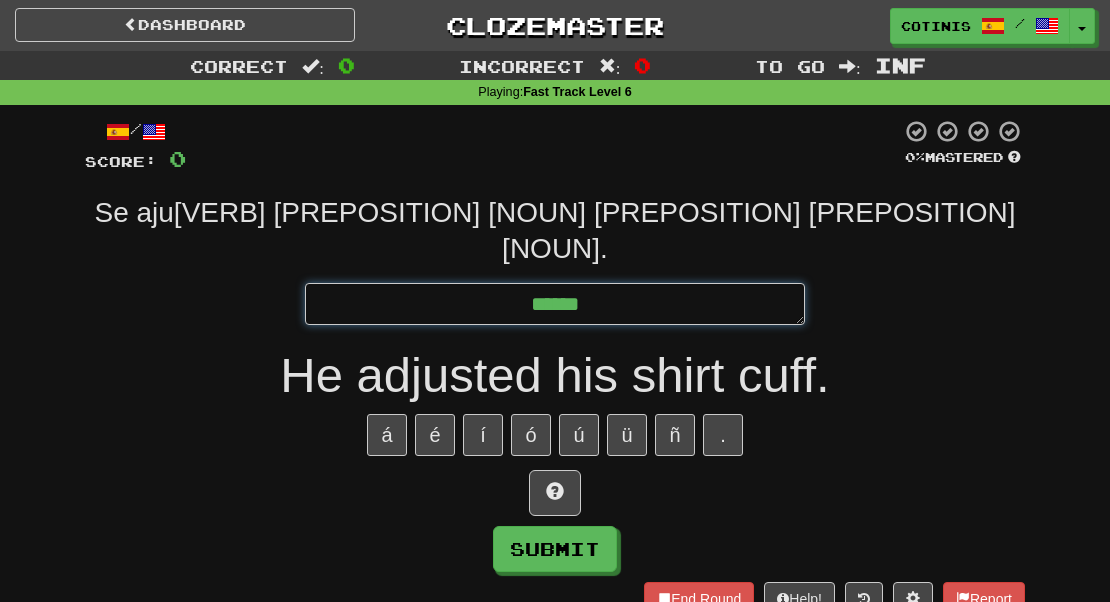 type on "*******" 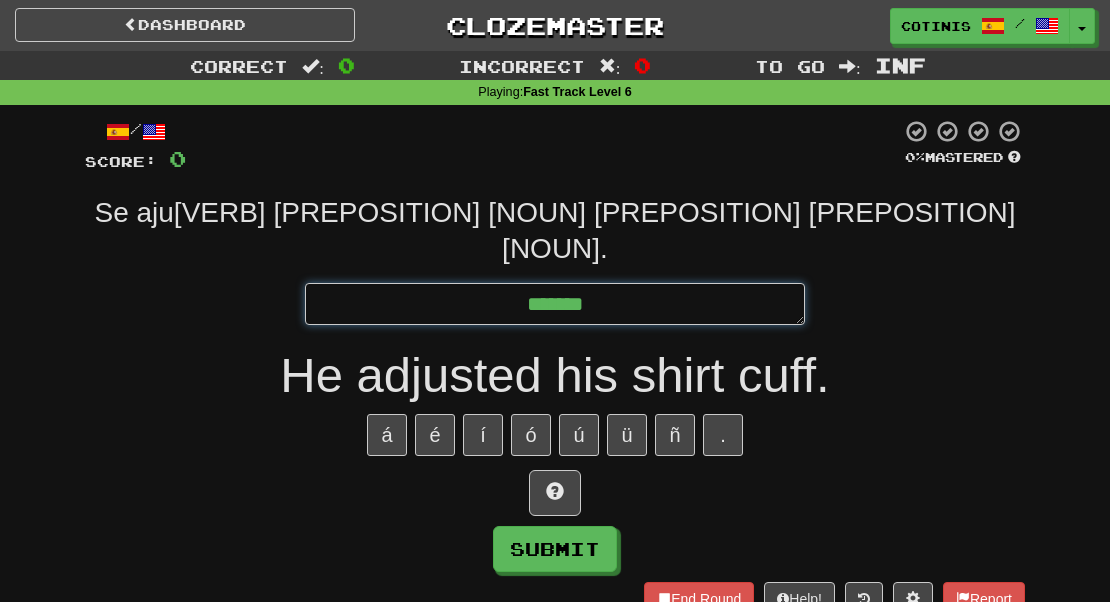 type on "********" 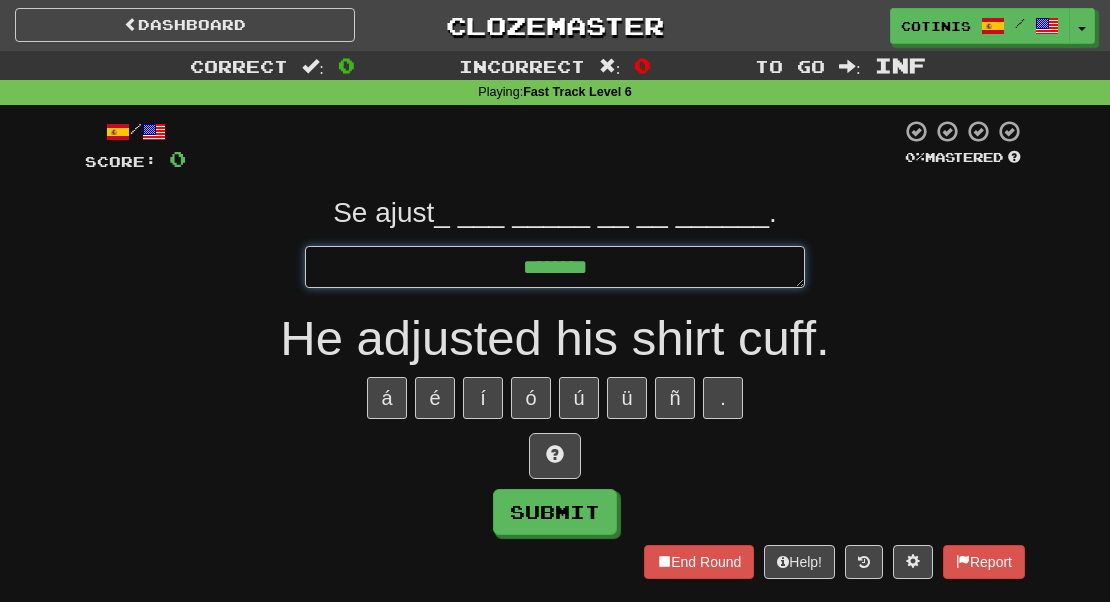 type on "*********" 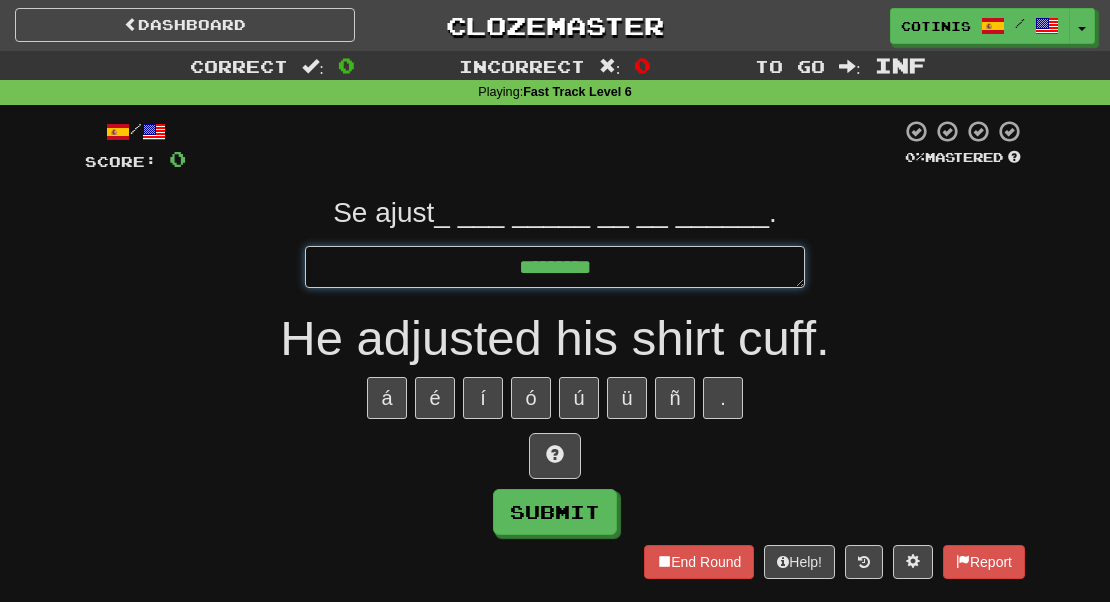 type on "*********" 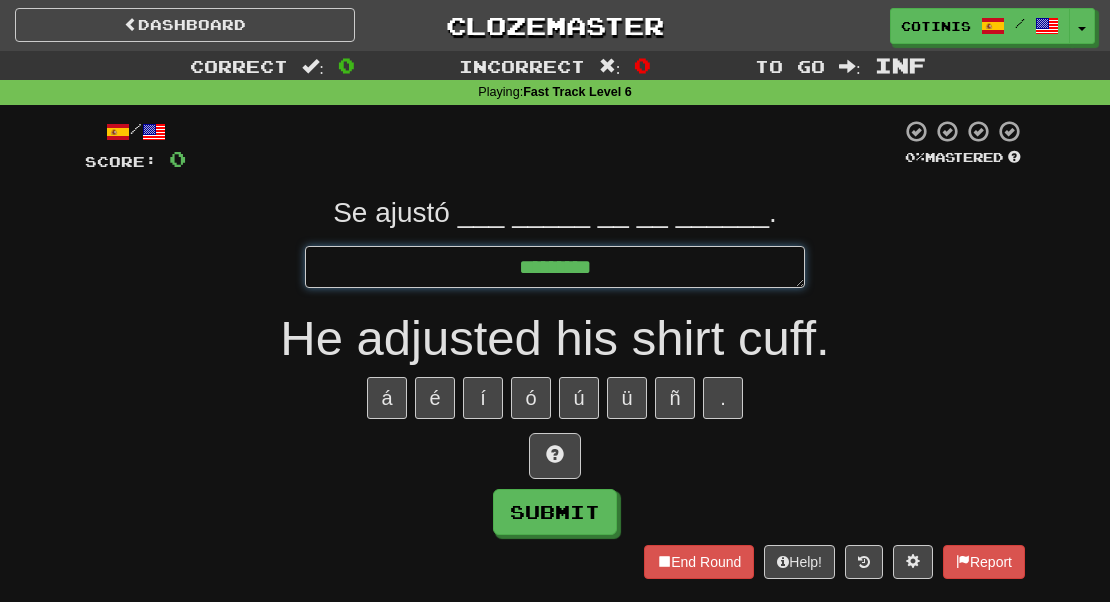 type on "*********" 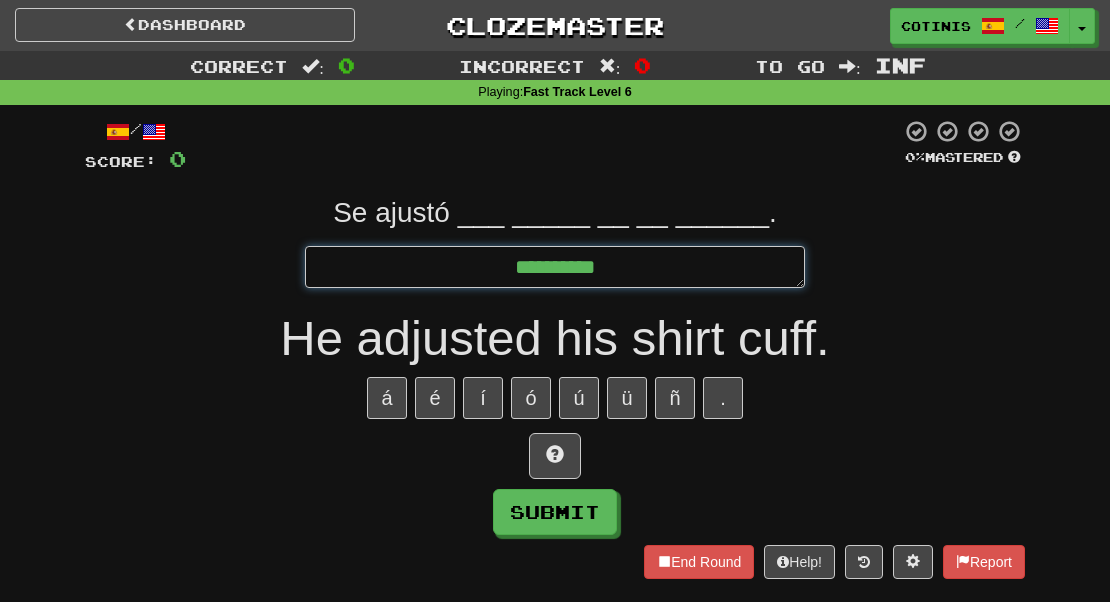 type on "**********" 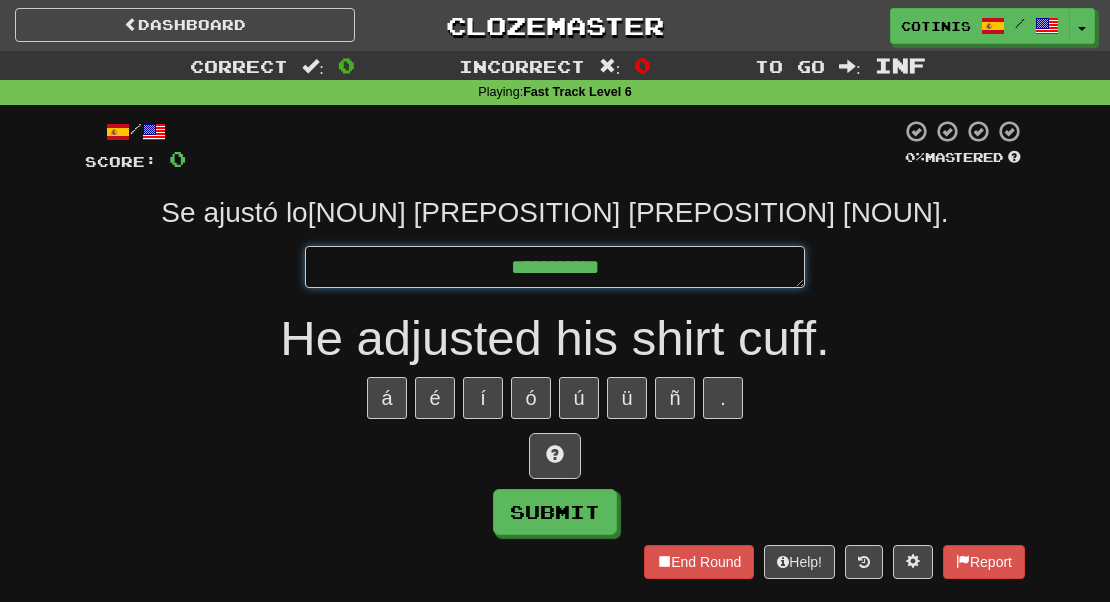 type on "**********" 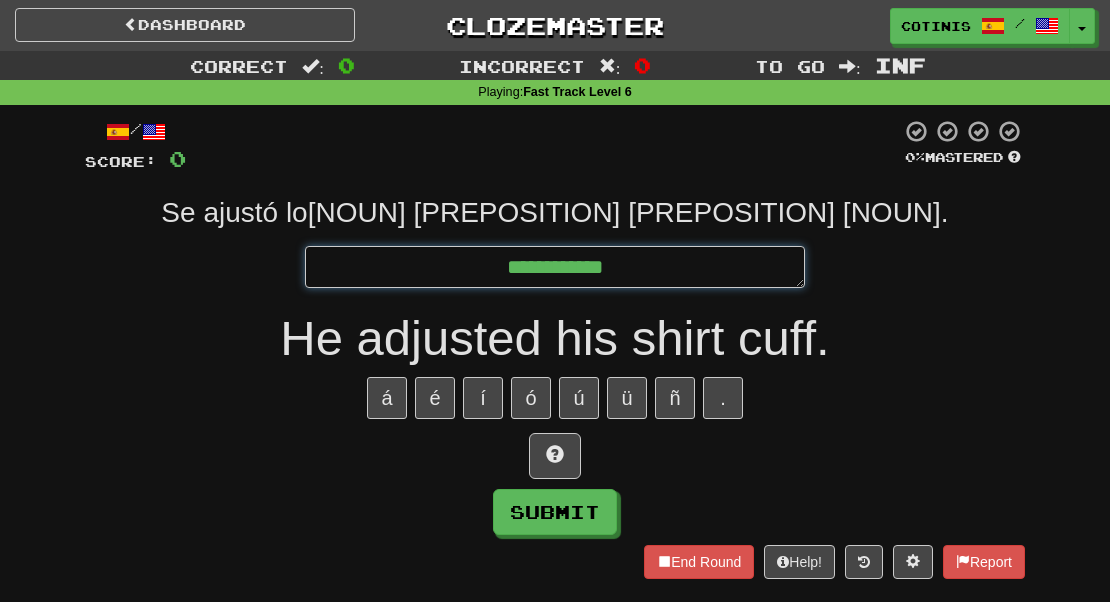 type on "**********" 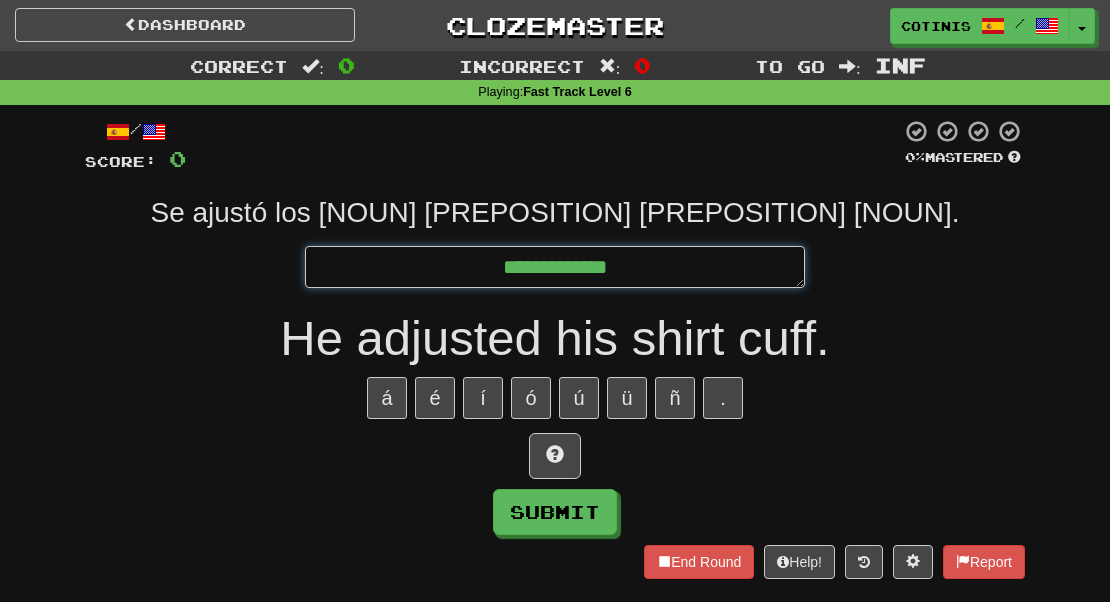type on "**********" 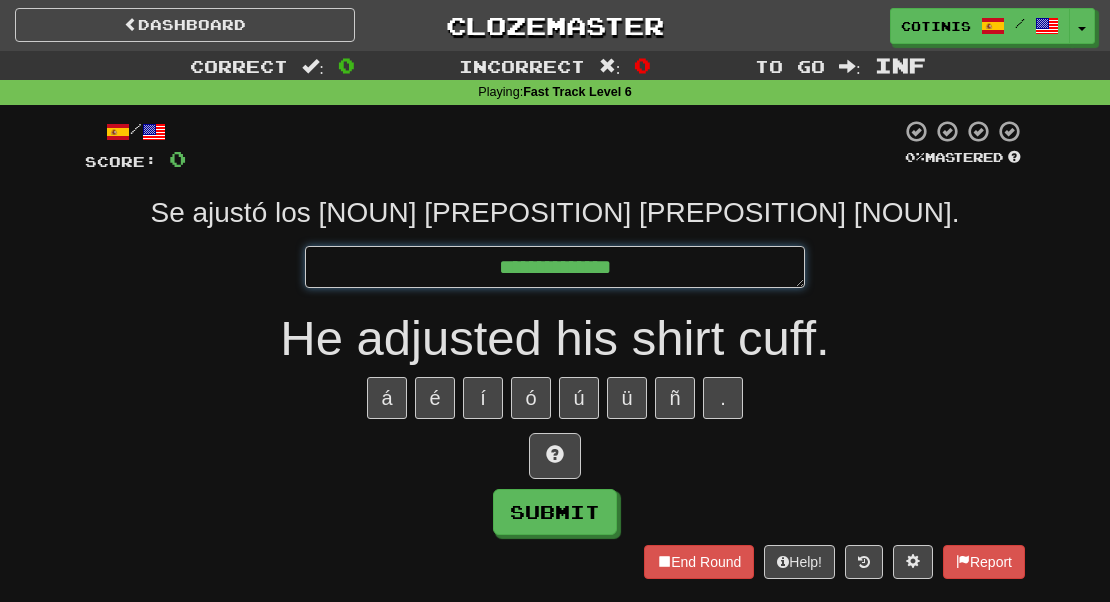 type on "**********" 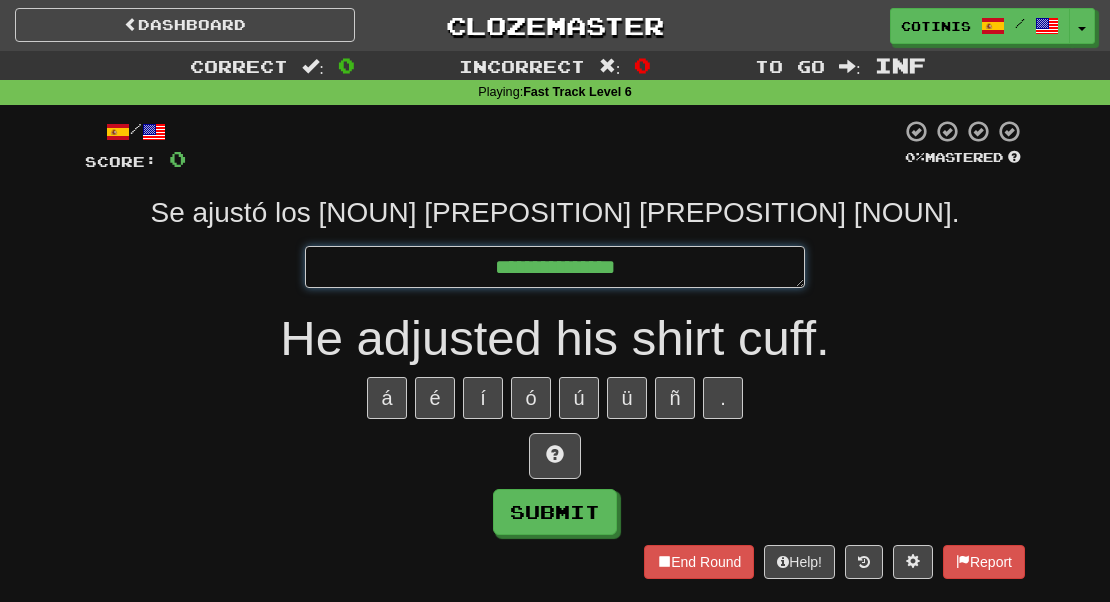 type on "**********" 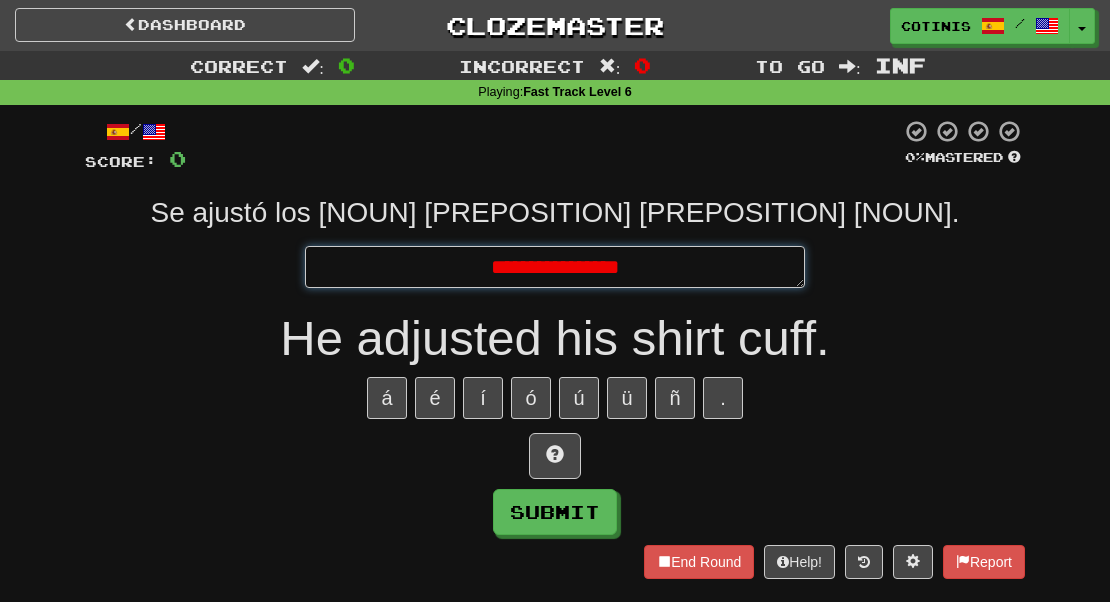 type on "**********" 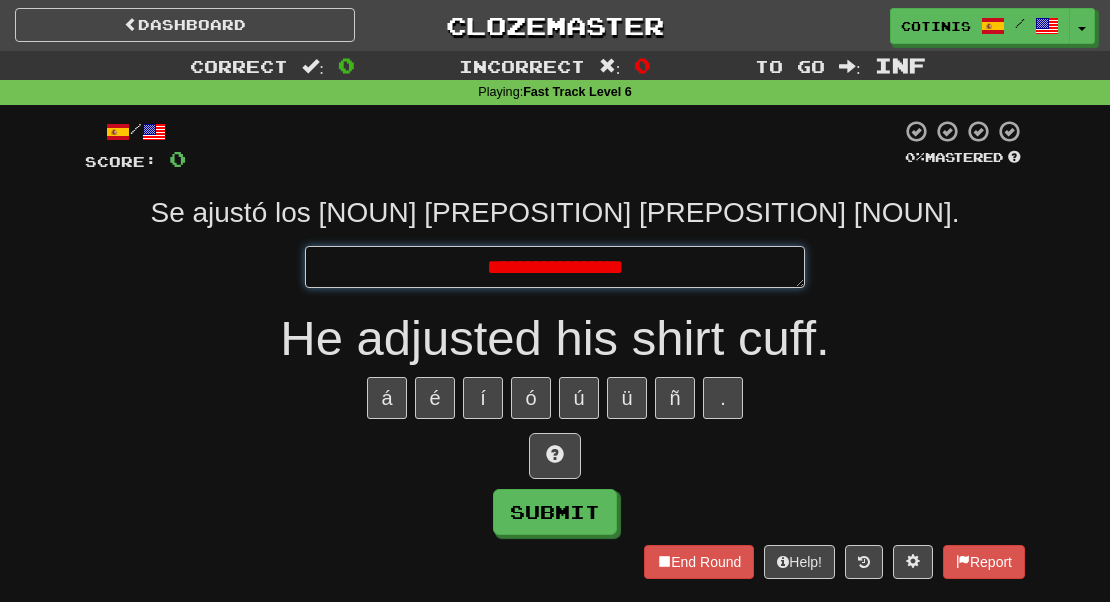 type on "**********" 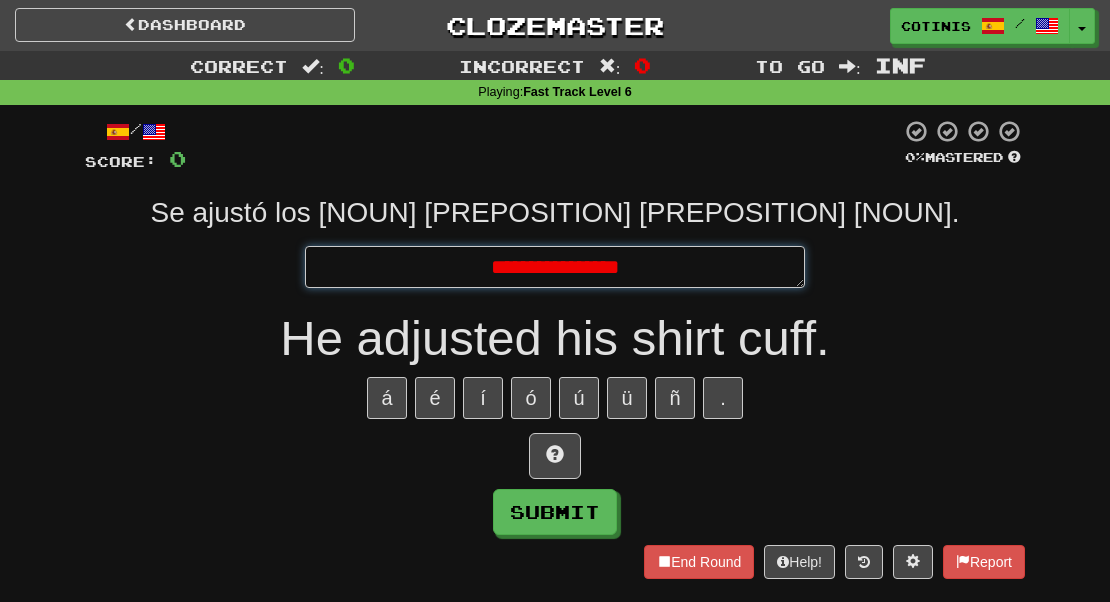 type on "**********" 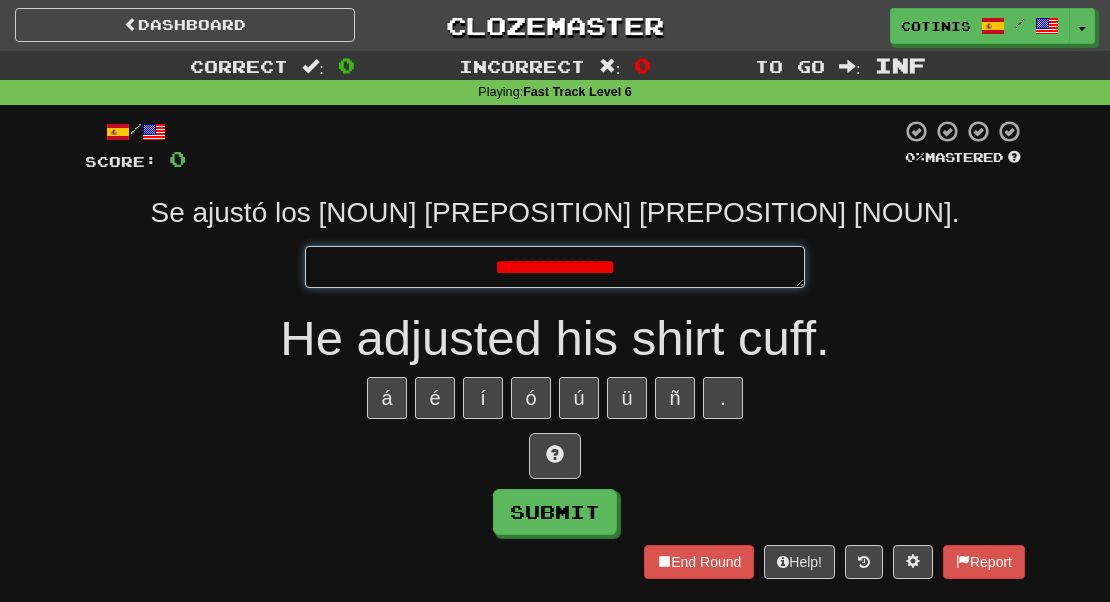 type on "**********" 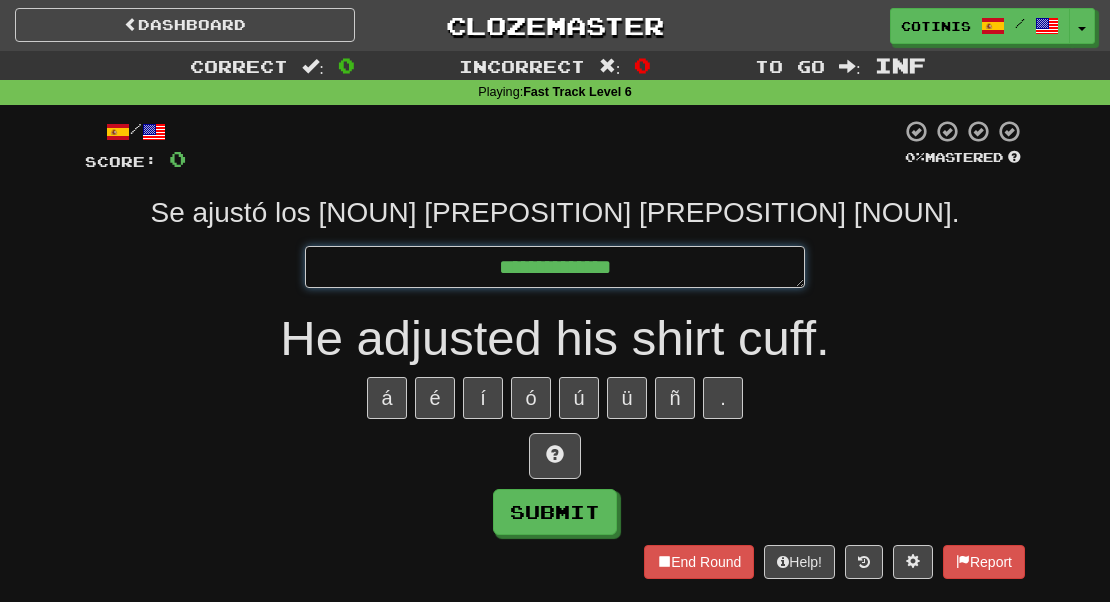 type on "**********" 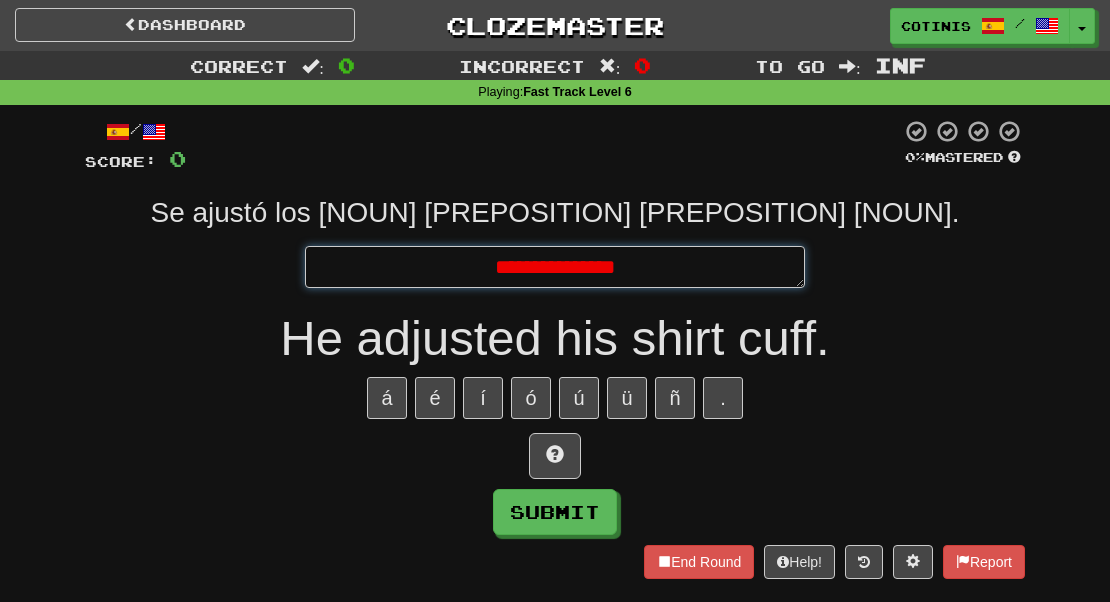 type on "**********" 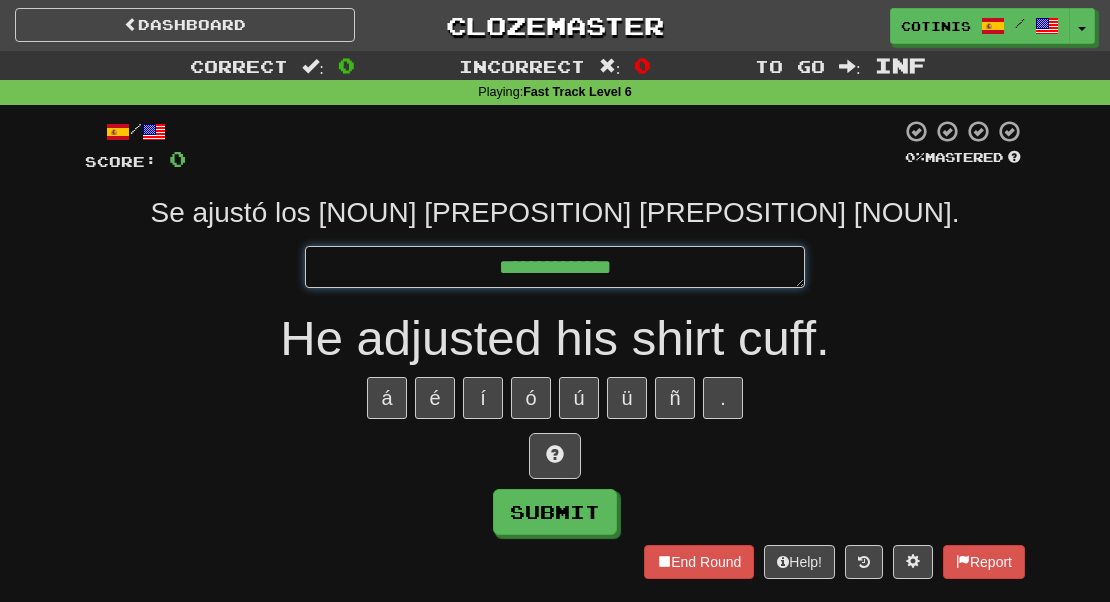 type on "**********" 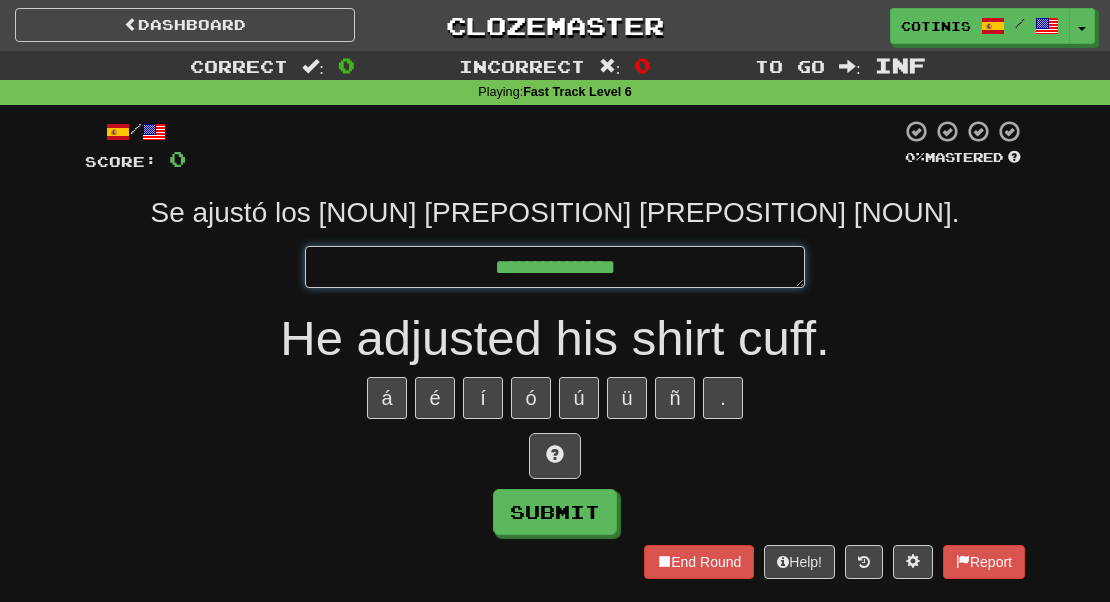 type on "**********" 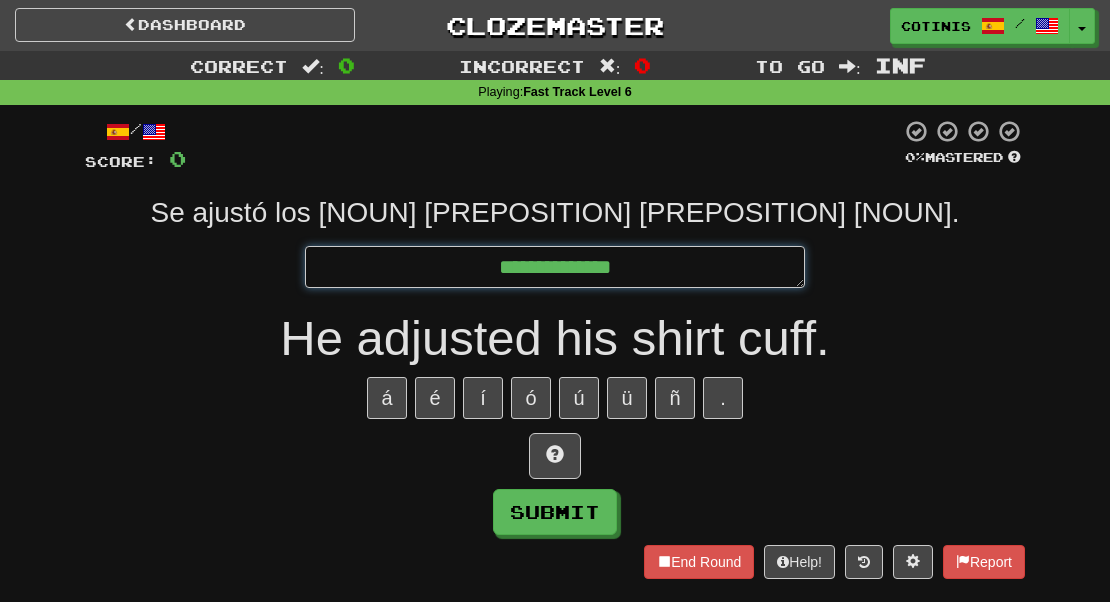type on "**********" 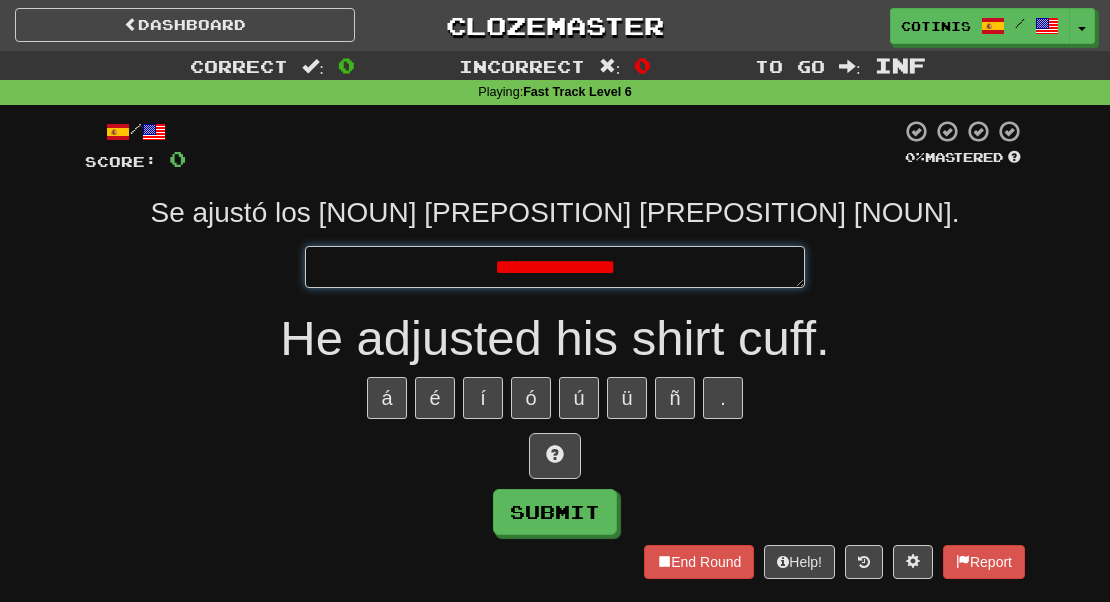 type on "**********" 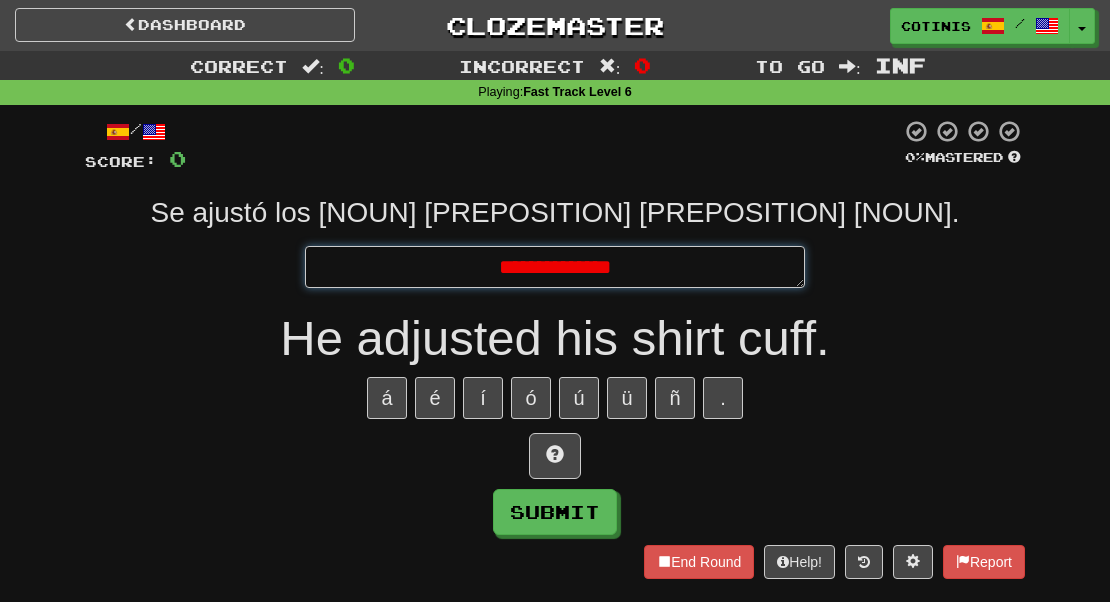 type on "**********" 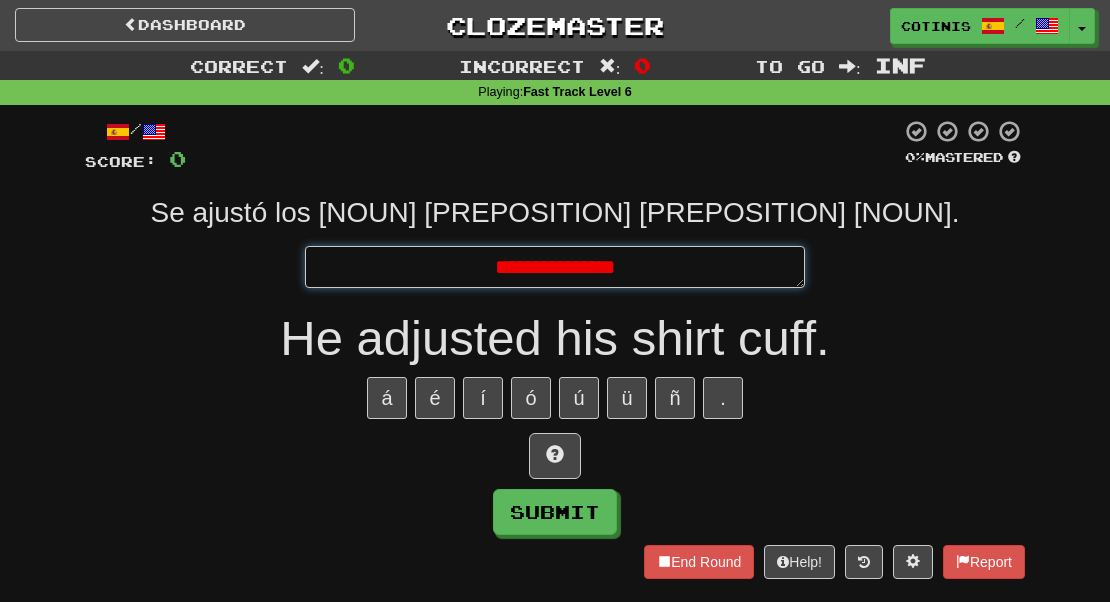 type on "**********" 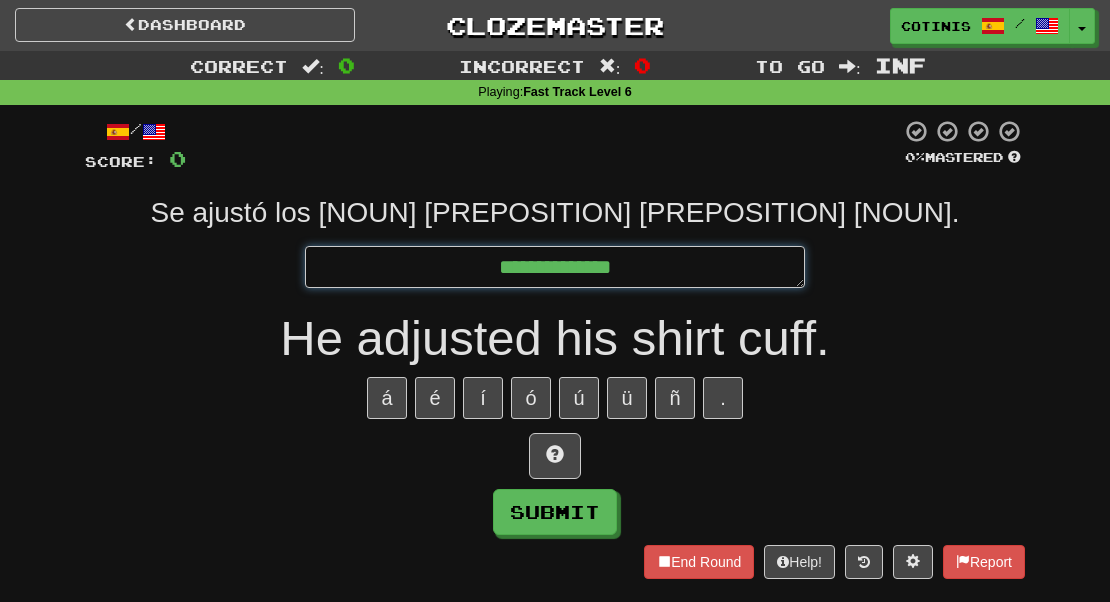 type on "**********" 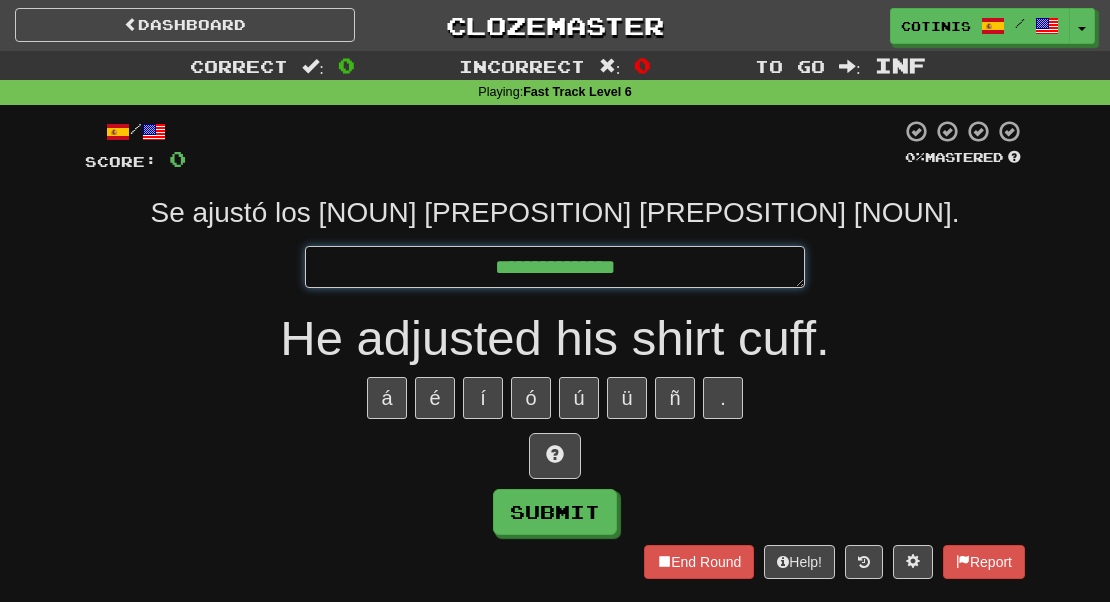 type on "**********" 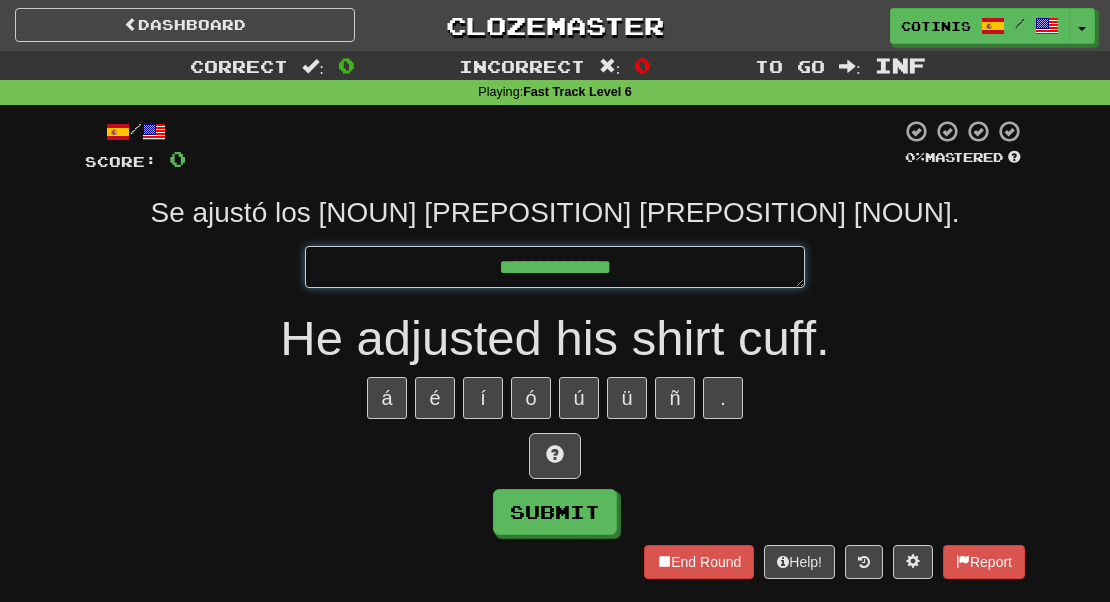 type on "**********" 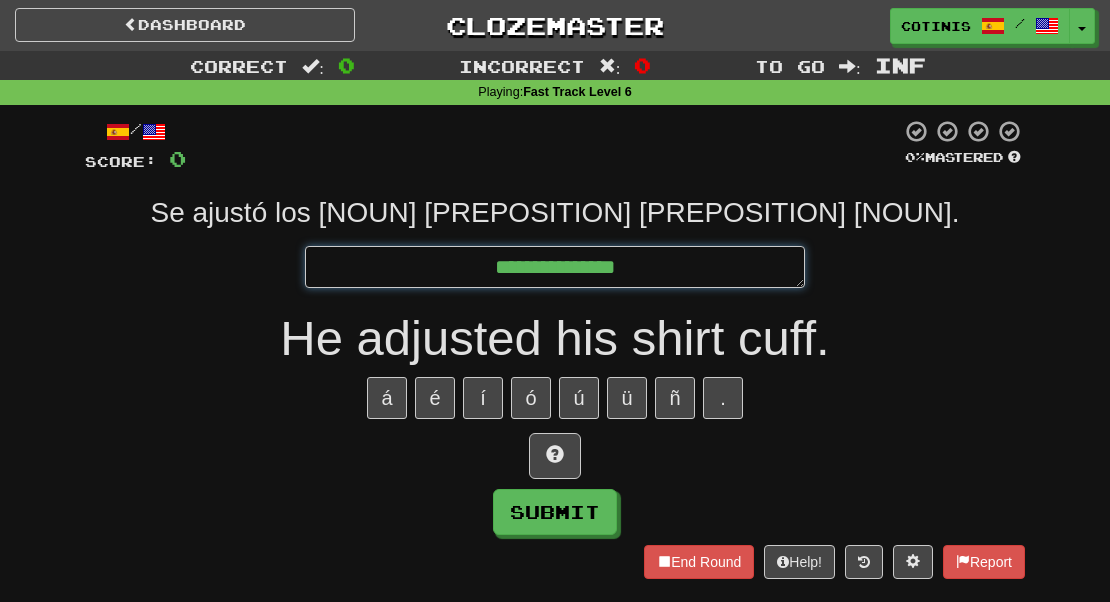 type on "**********" 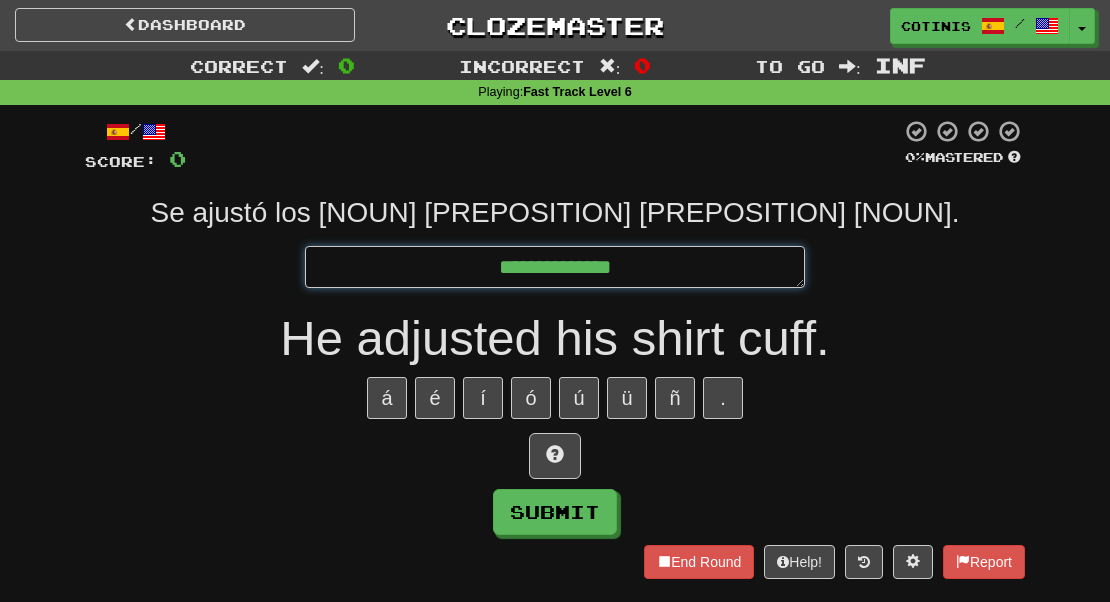 type on "**********" 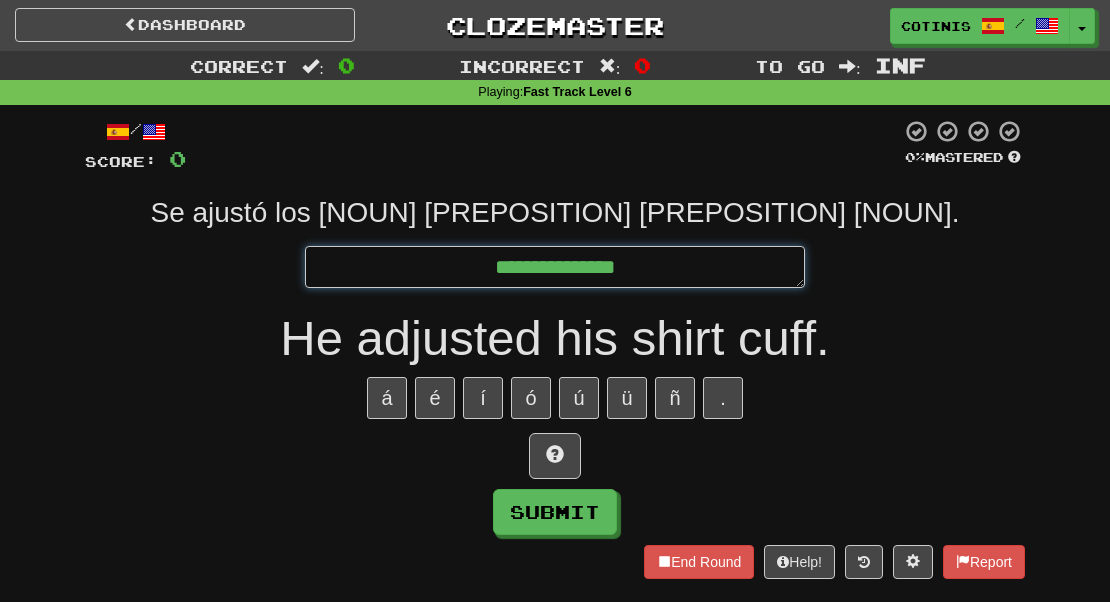 type on "**********" 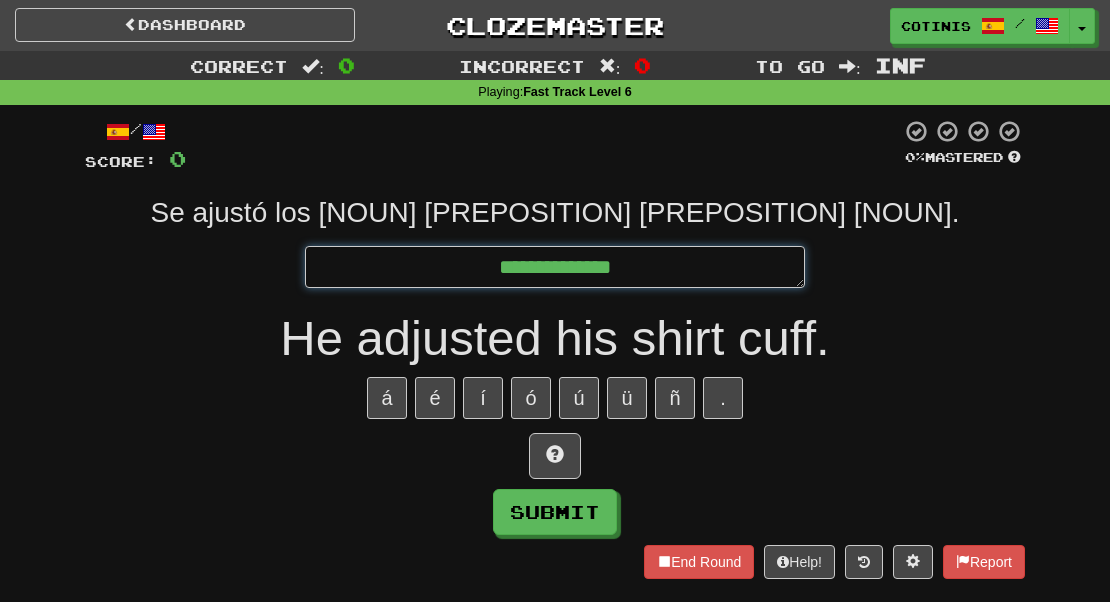 type on "**********" 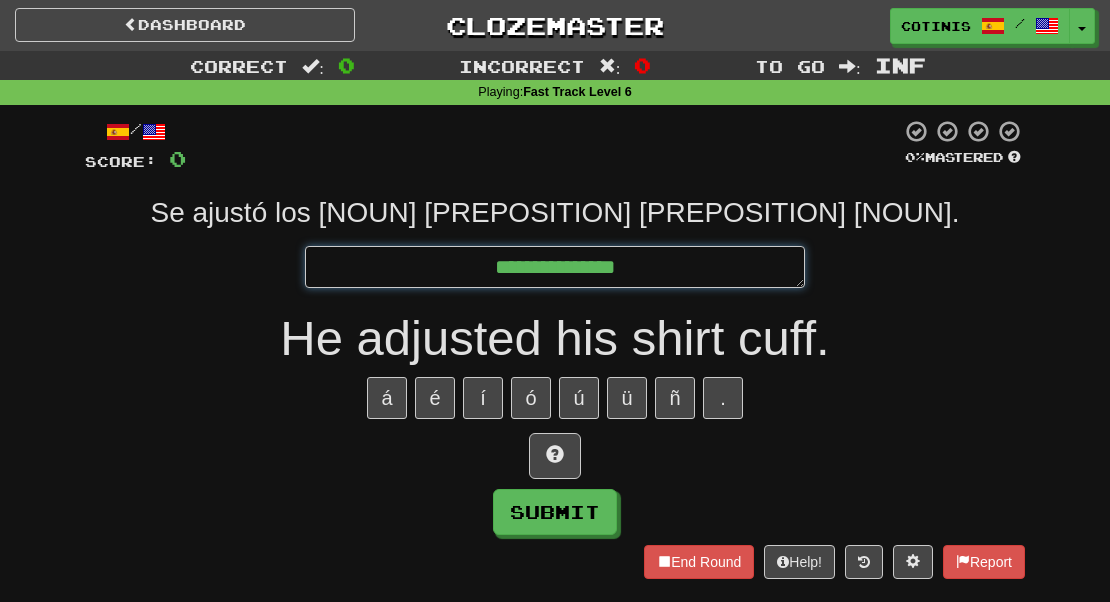 type on "*" 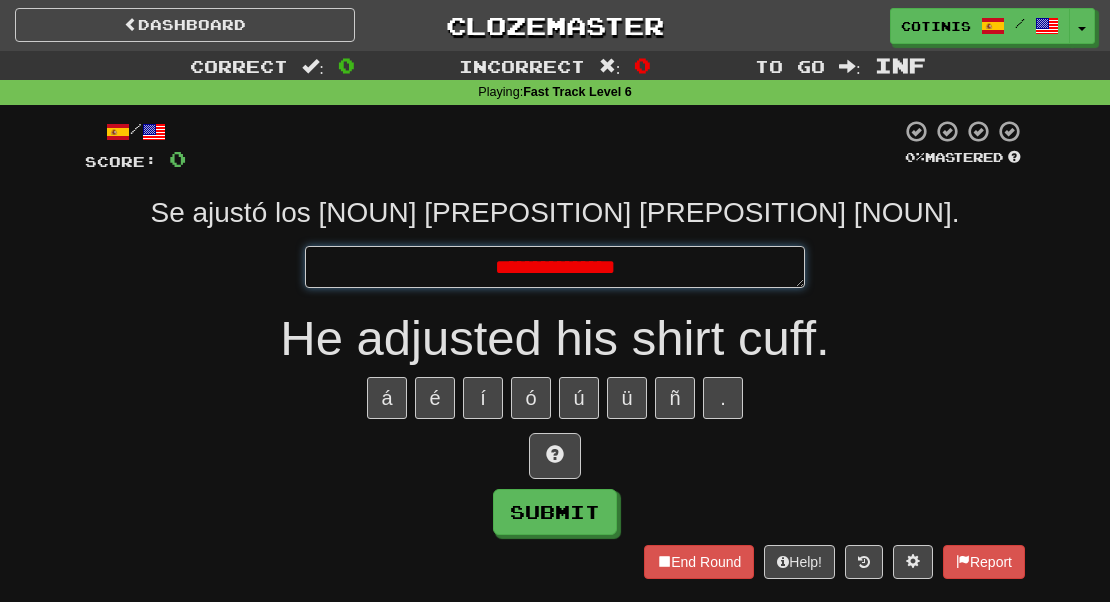 type on "**********" 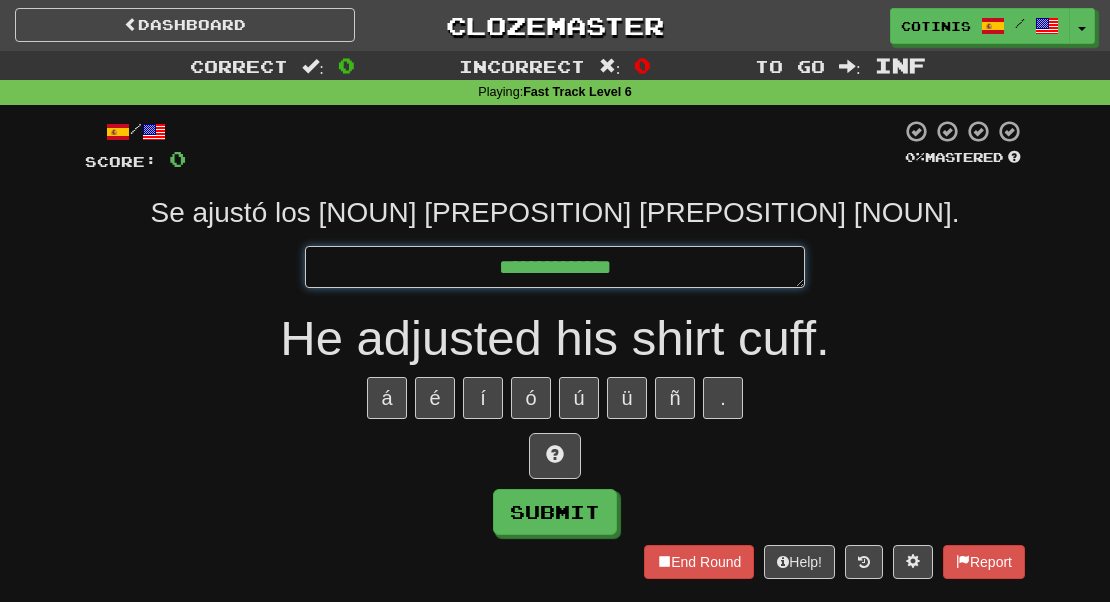 type on "**********" 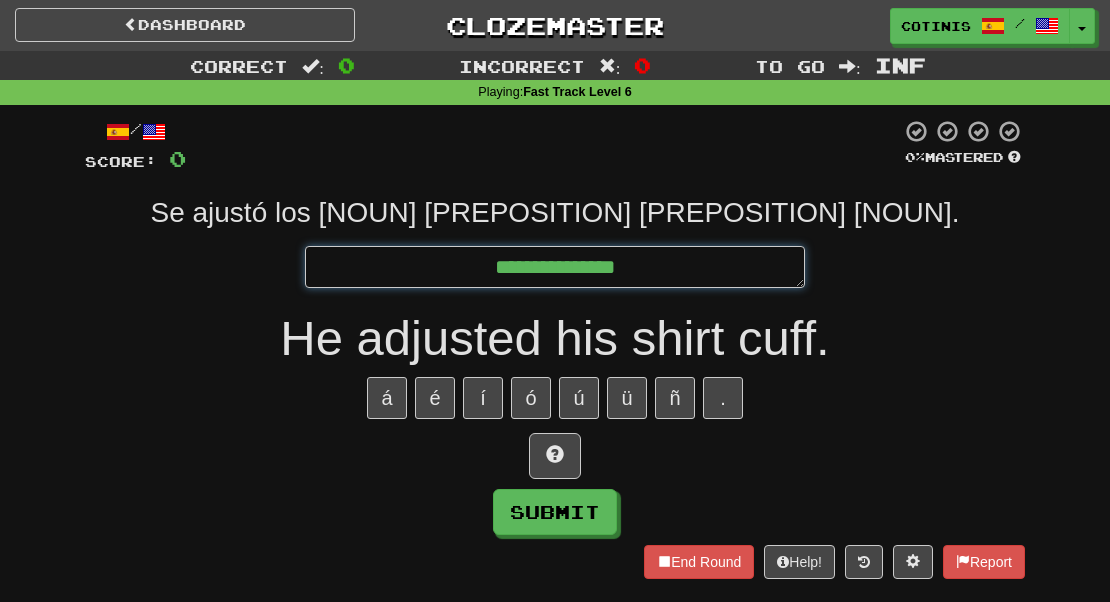 type on "*" 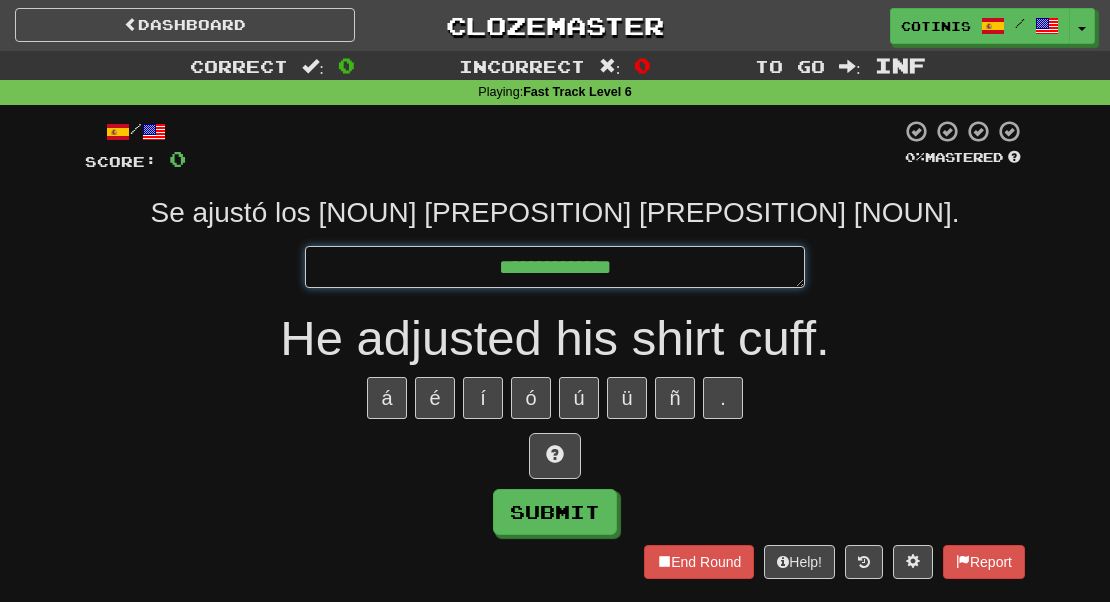 type on "**********" 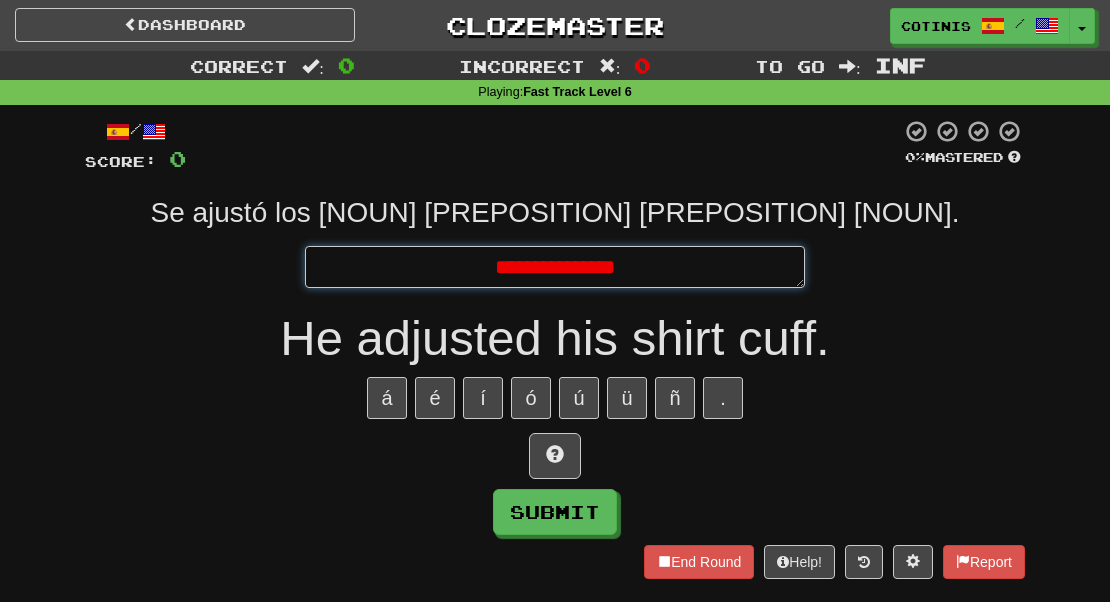type on "**********" 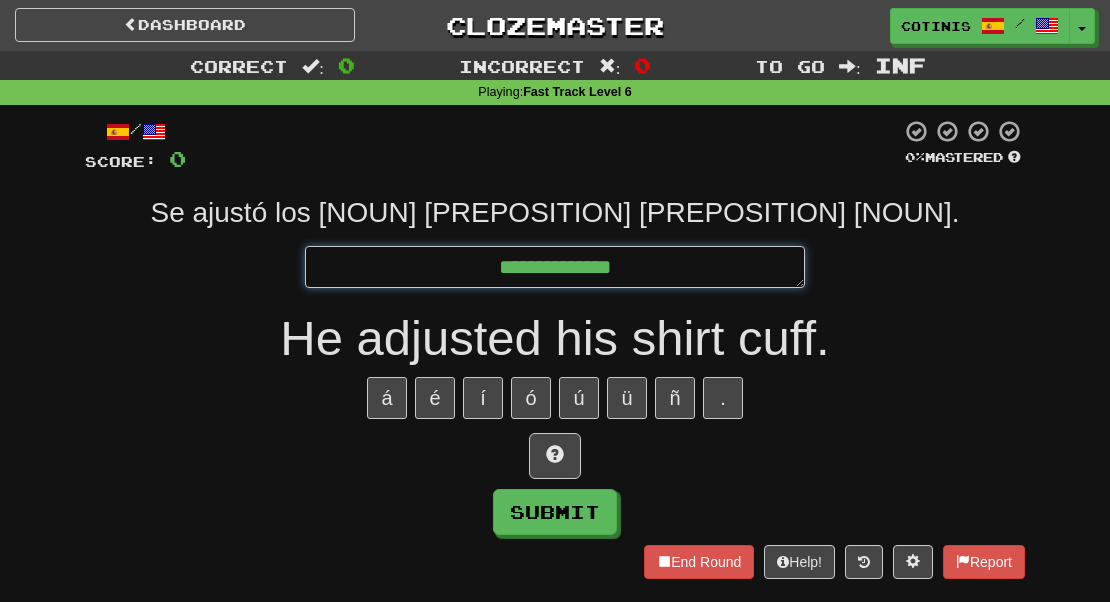 type on "**********" 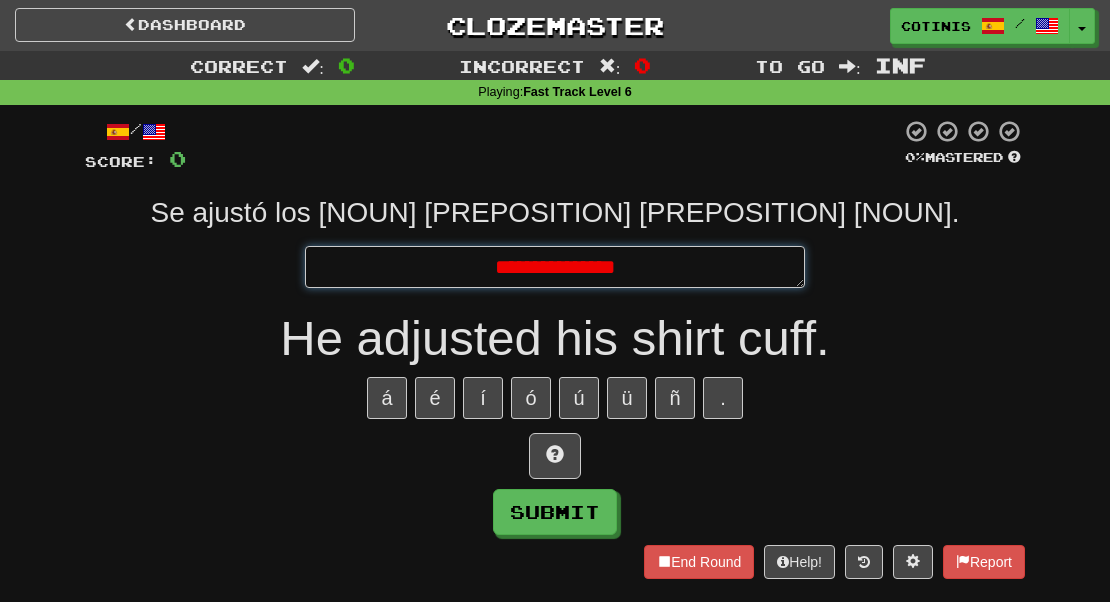 type on "**********" 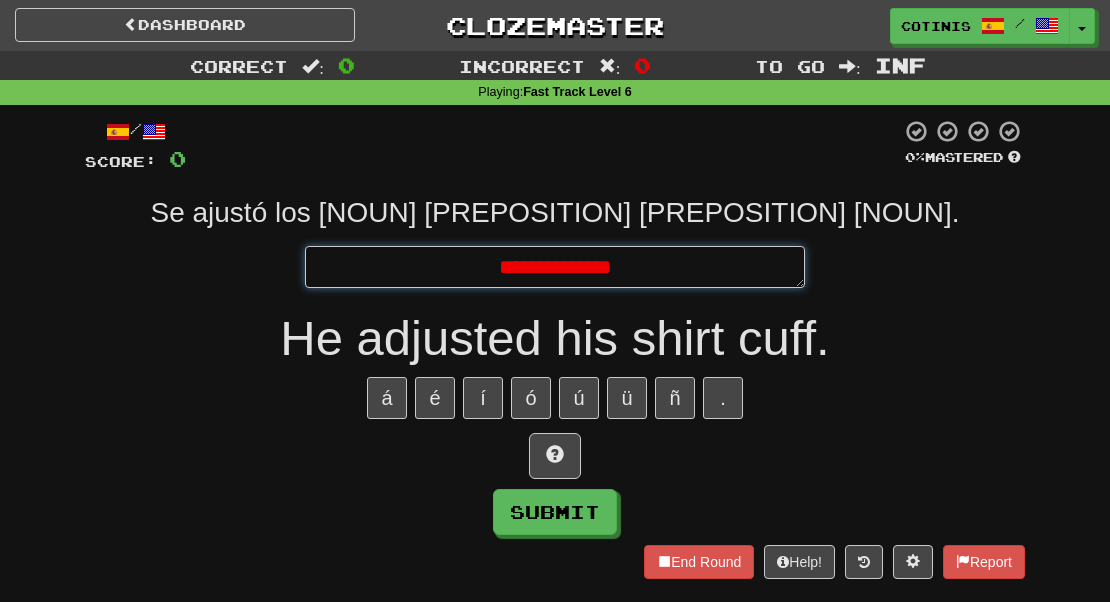 type on "*" 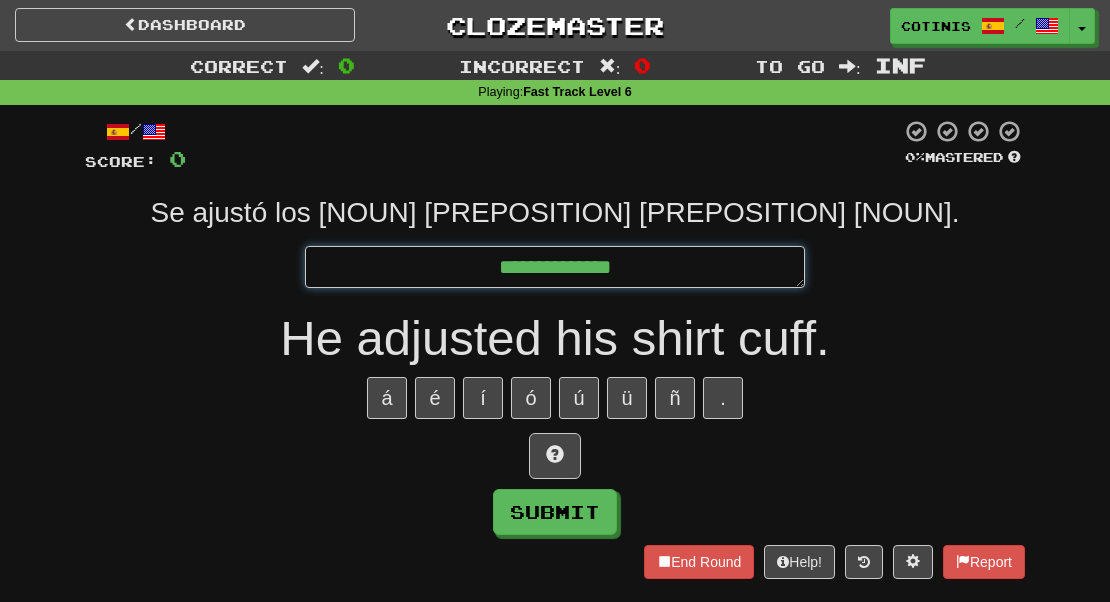 type on "**********" 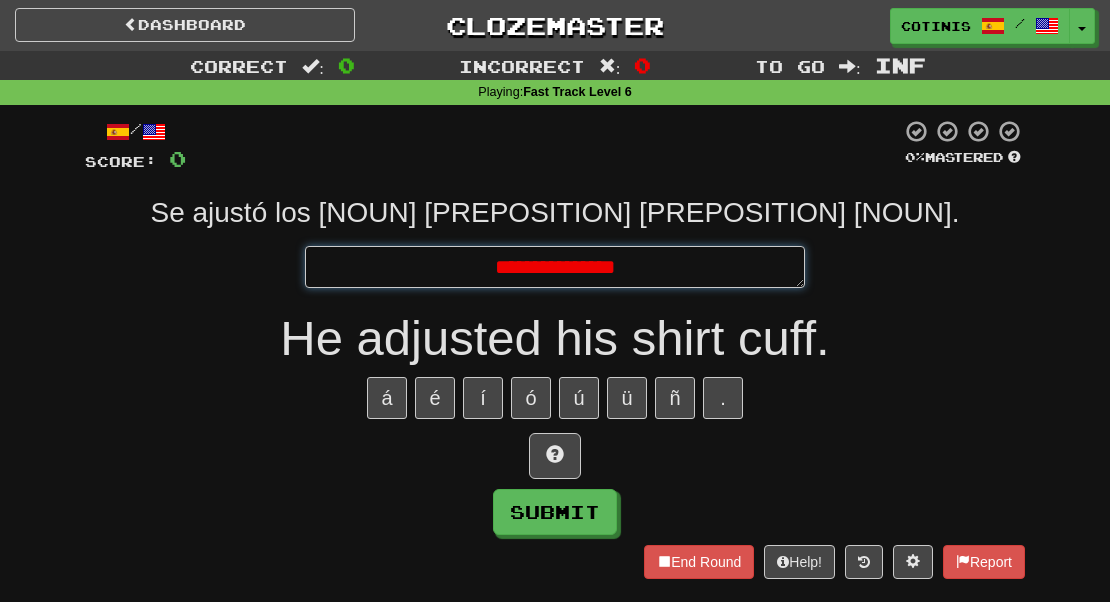 type on "**********" 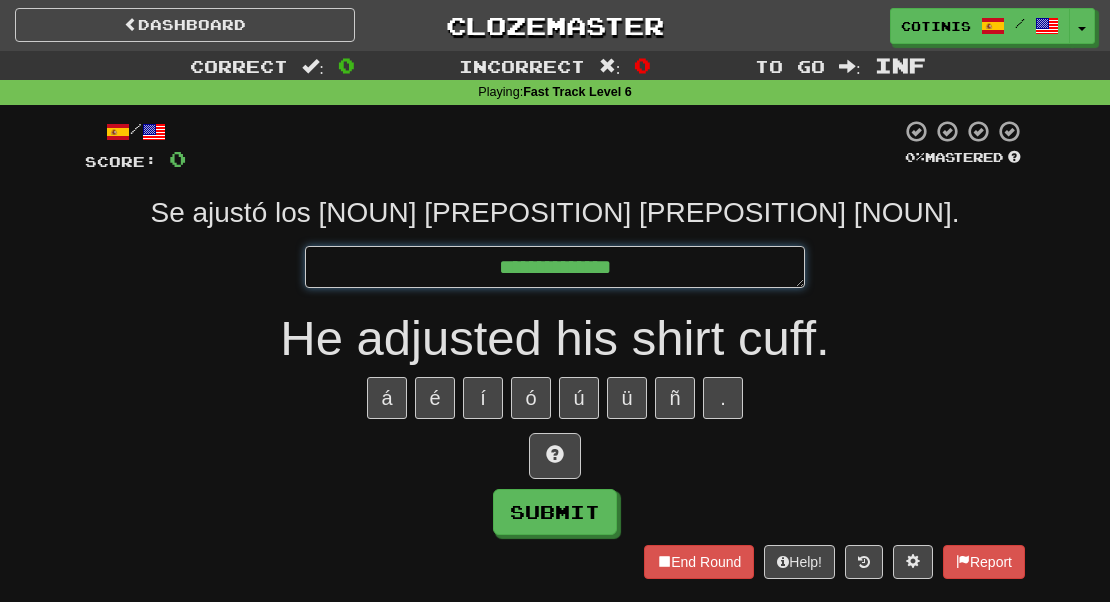 type on "**********" 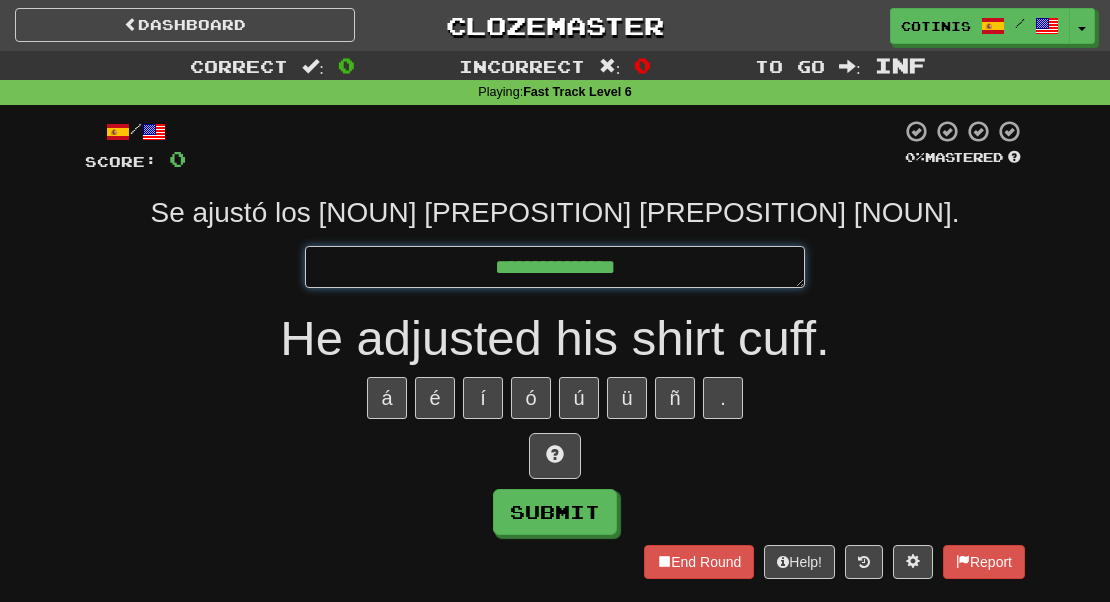 type on "*" 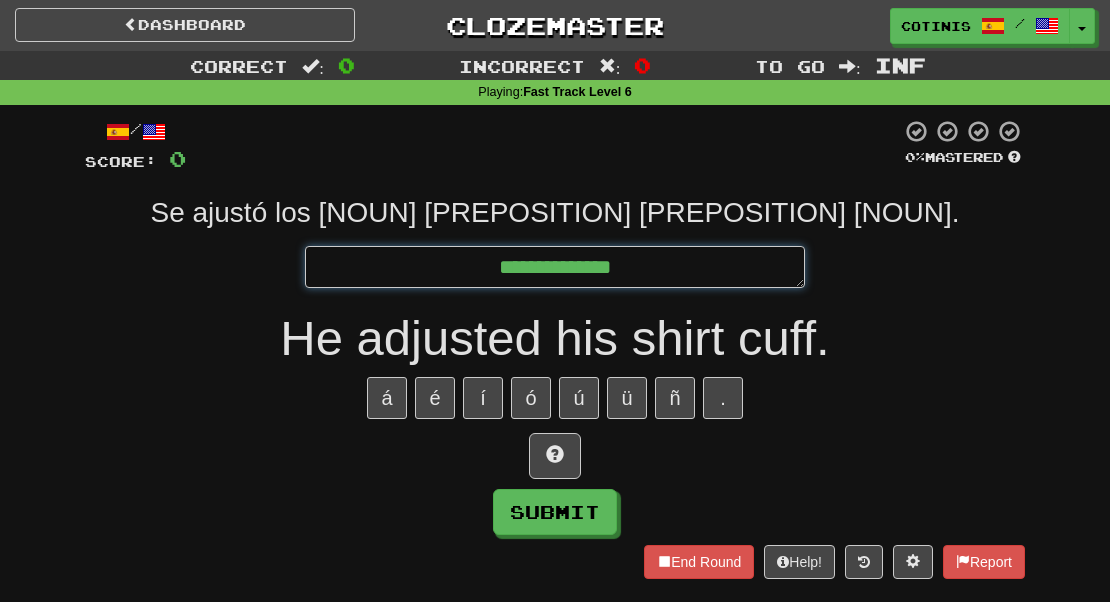 type on "*" 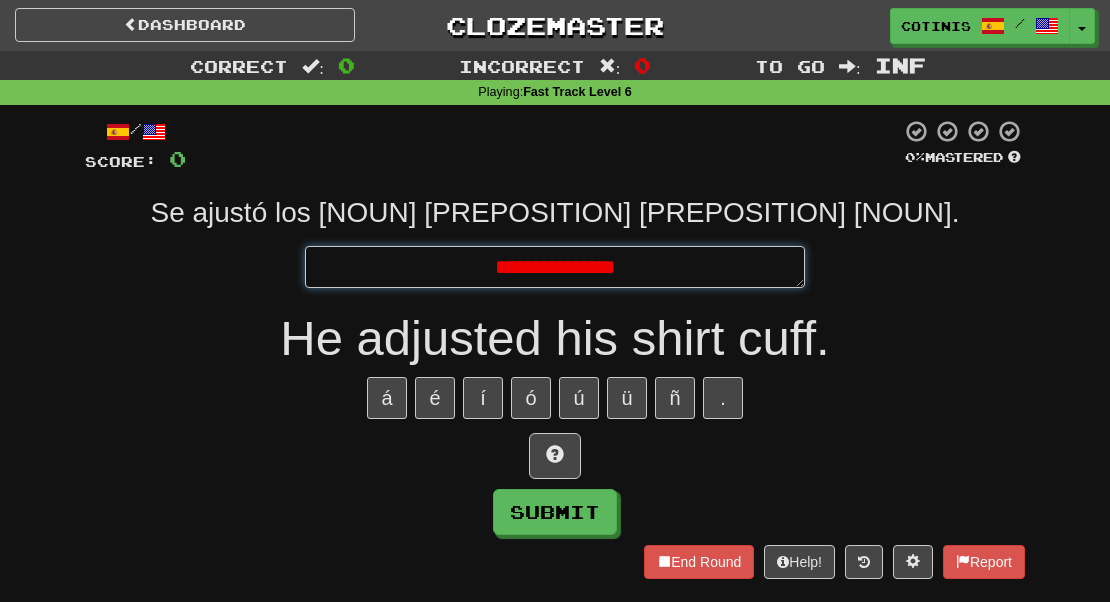 type on "**********" 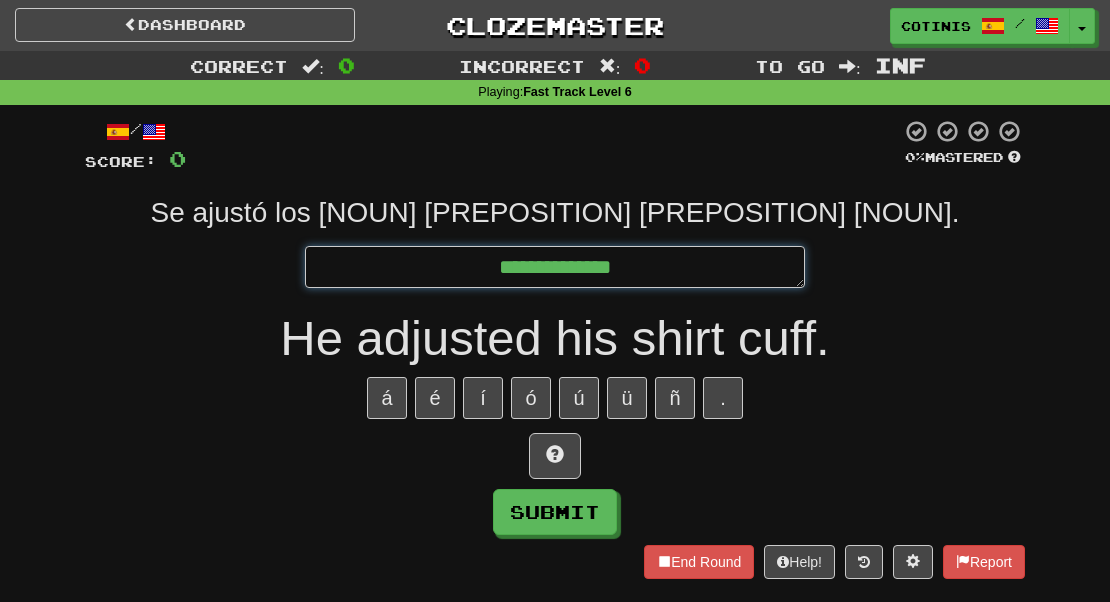 type on "**********" 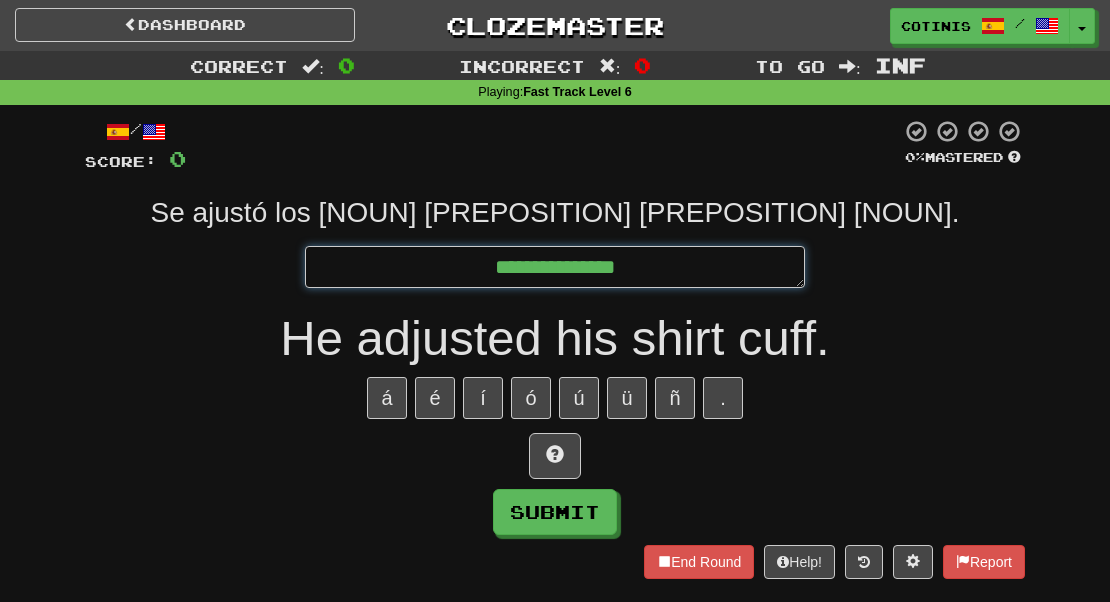 type on "*" 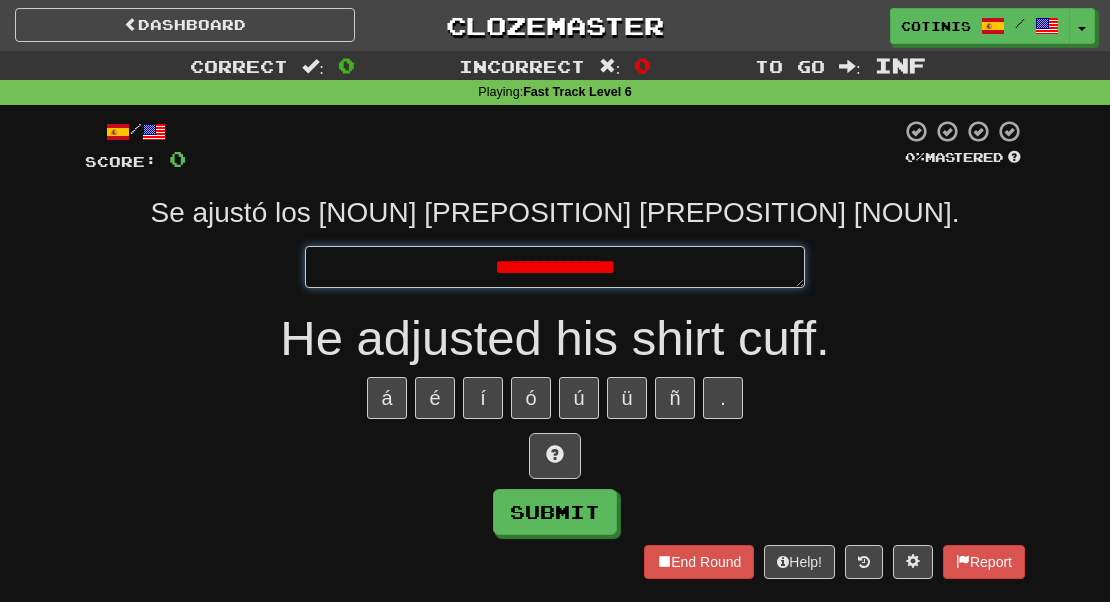 type on "**********" 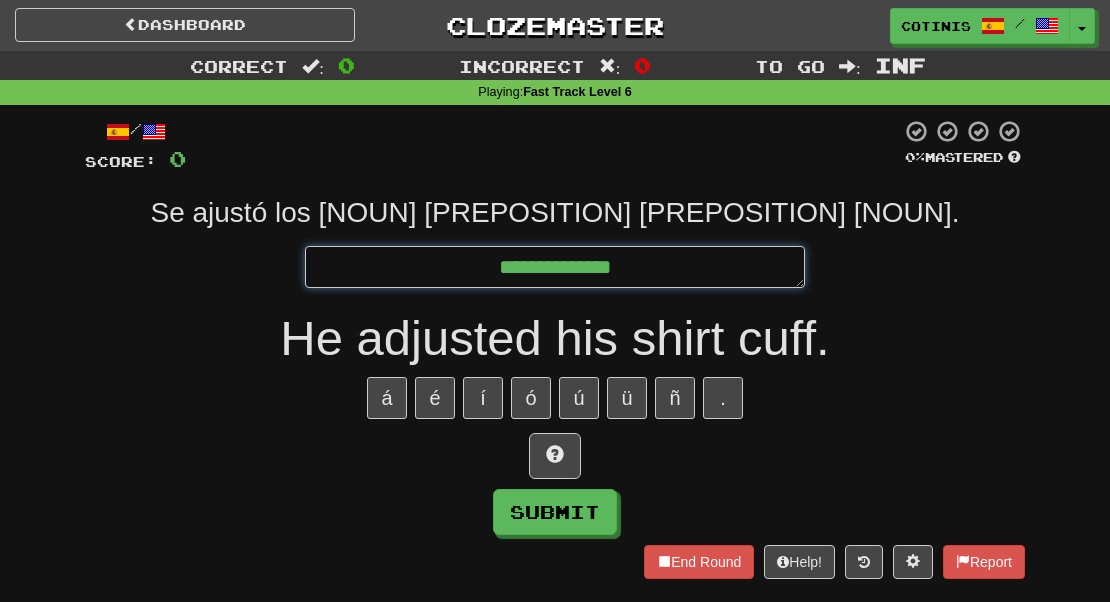 type on "**********" 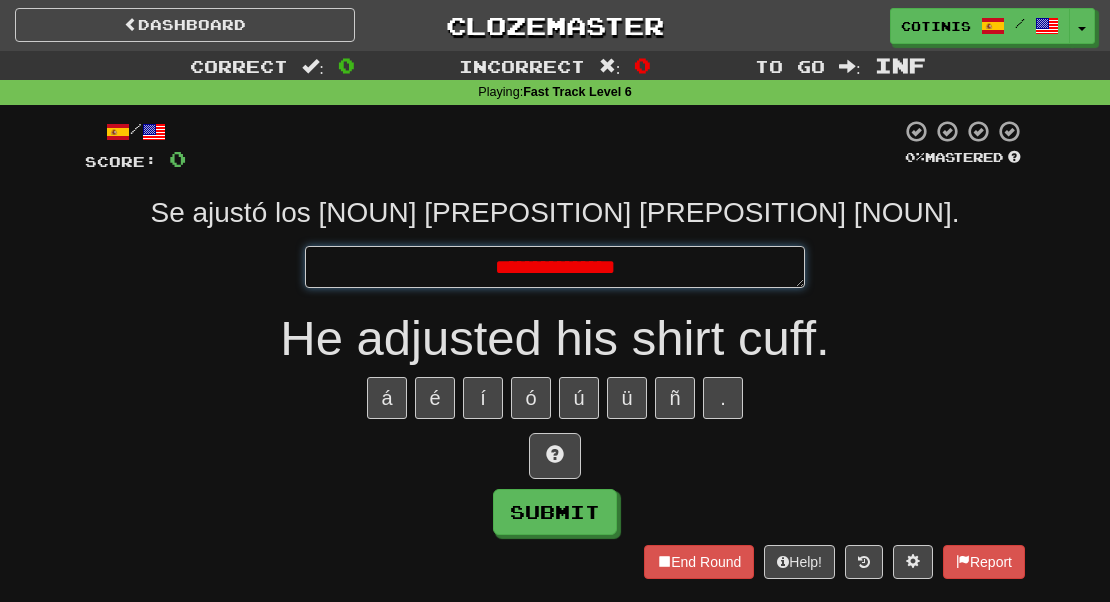 type on "**********" 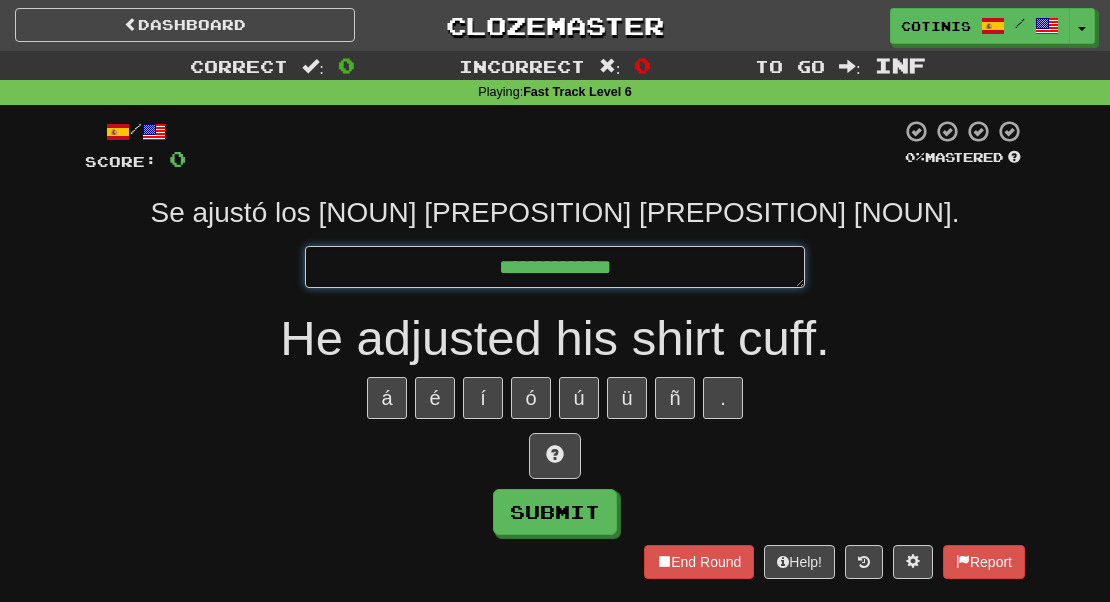 type on "**********" 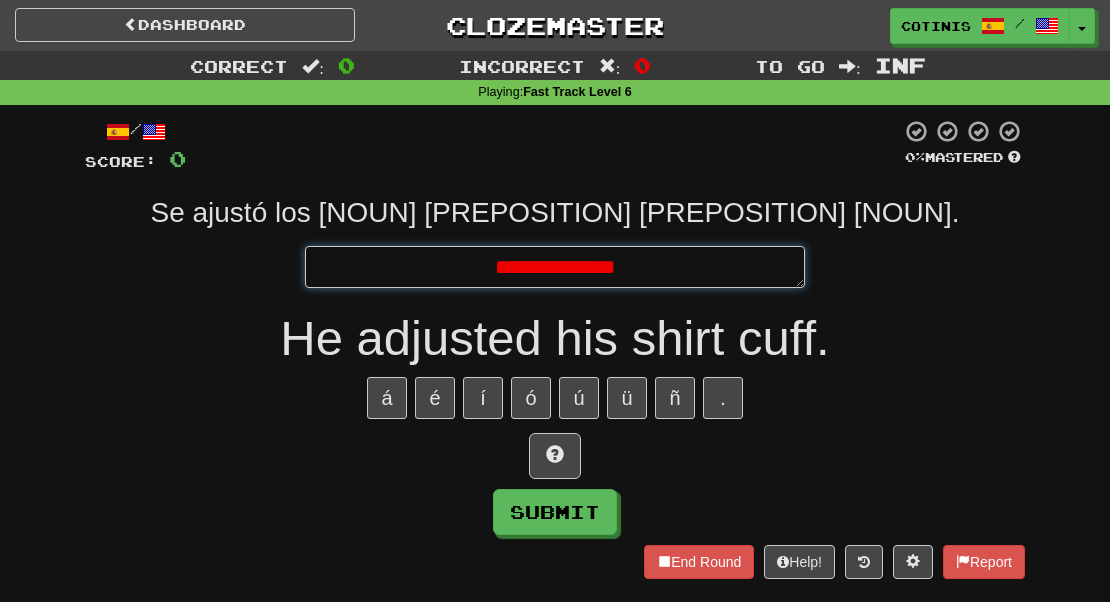 type on "**********" 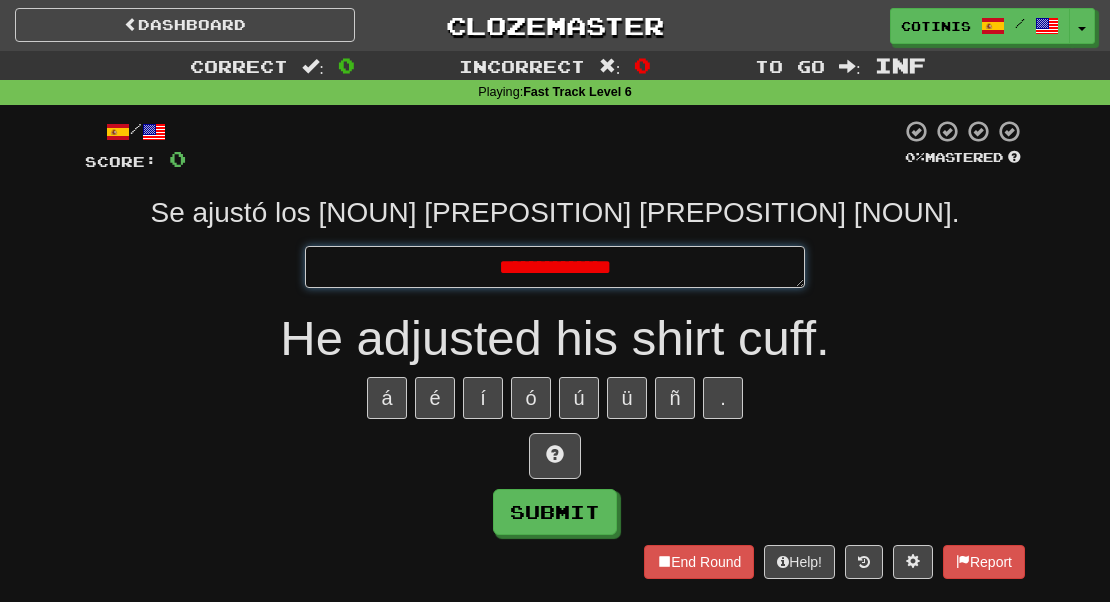 type on "*" 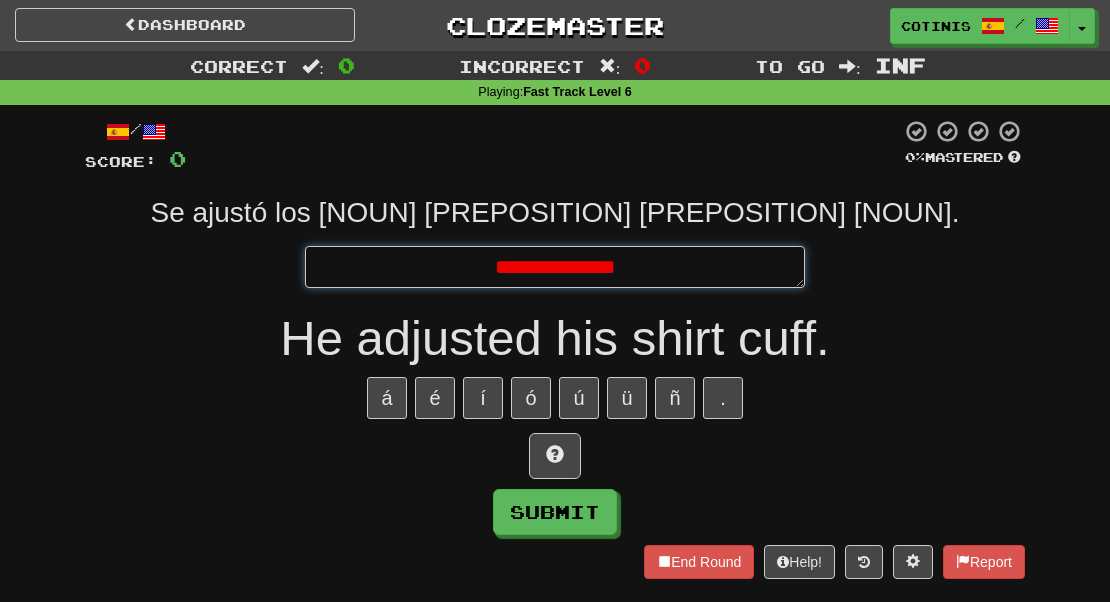type on "**********" 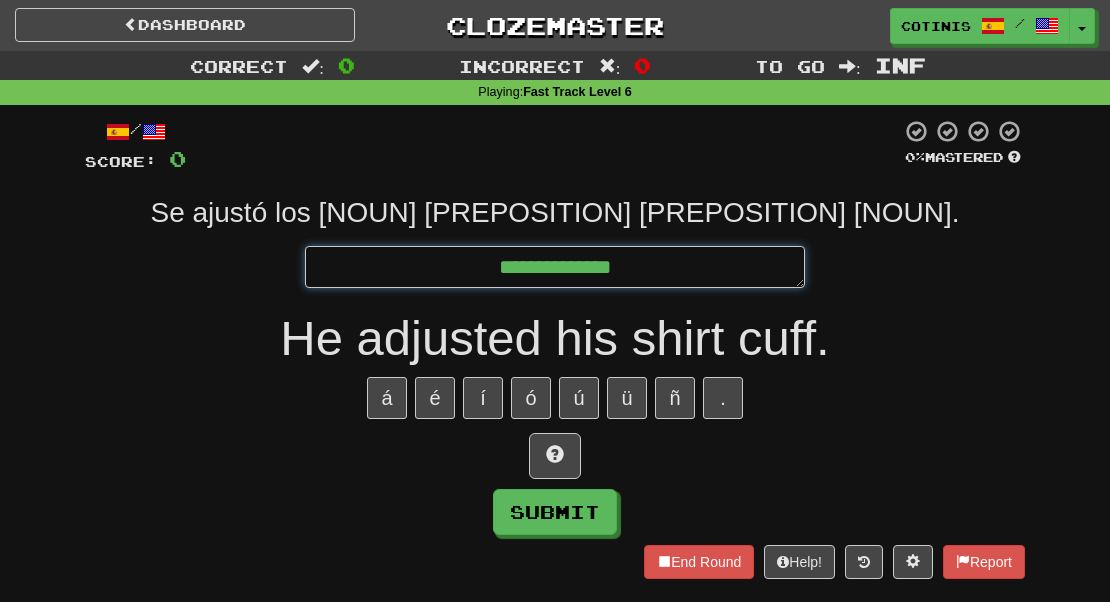type on "**********" 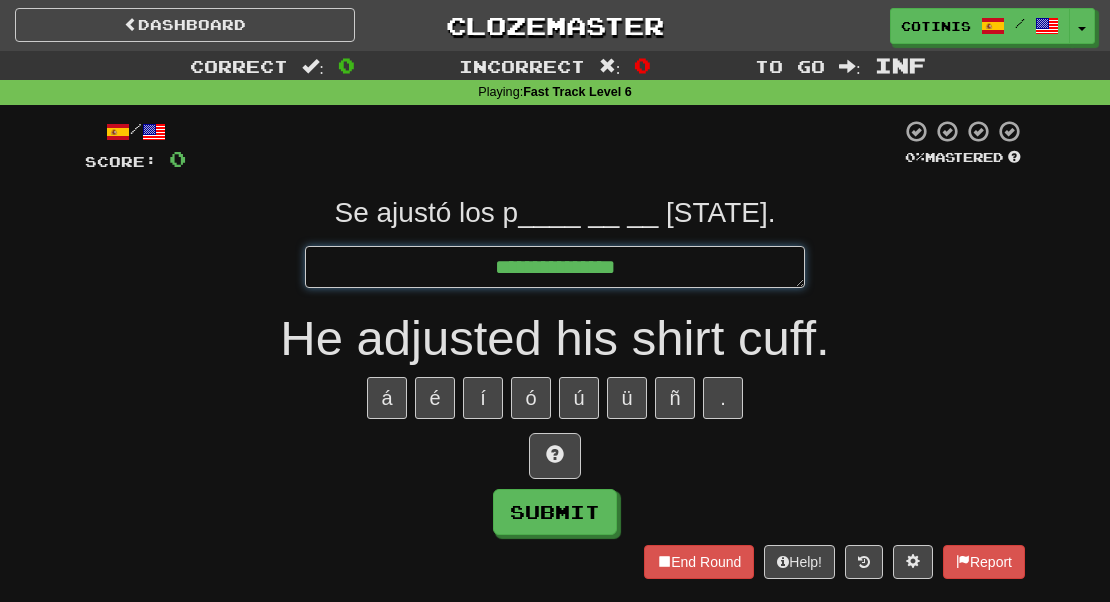 type on "**********" 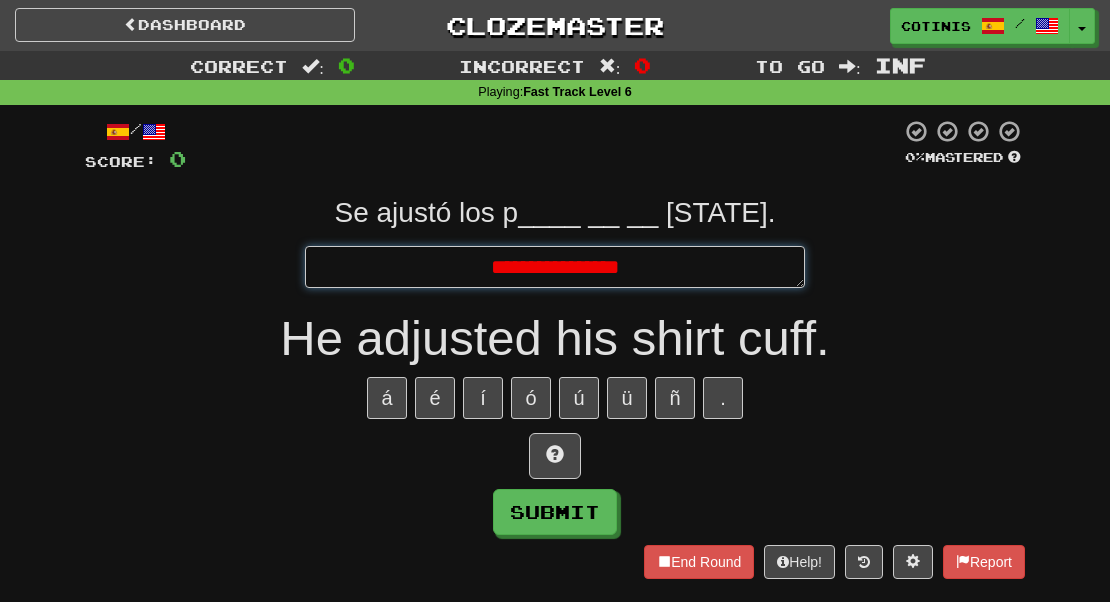 type on "**********" 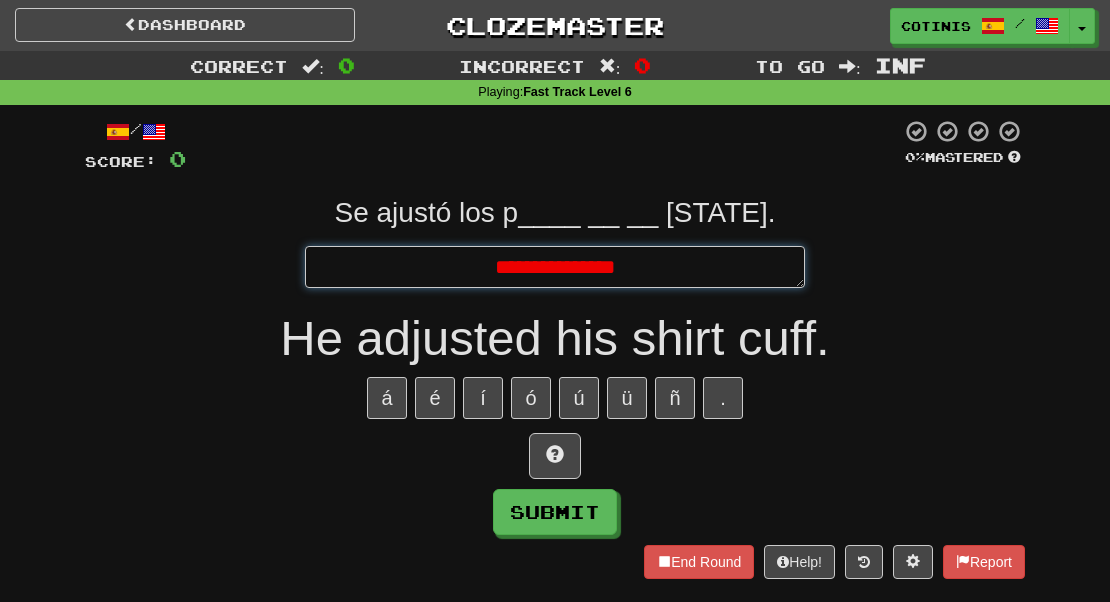 type on "**********" 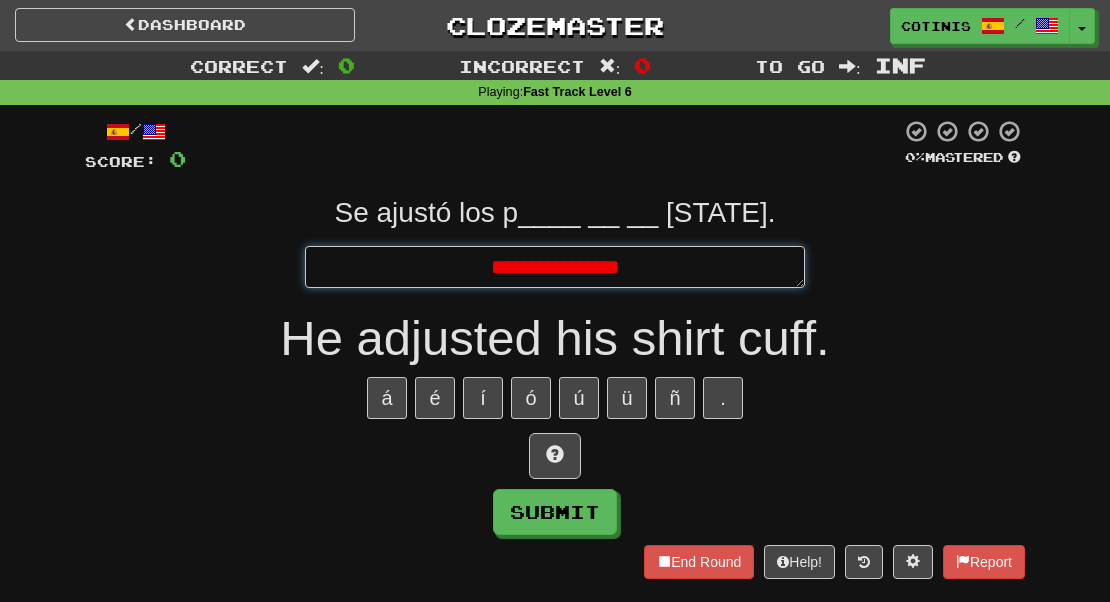 type on "**********" 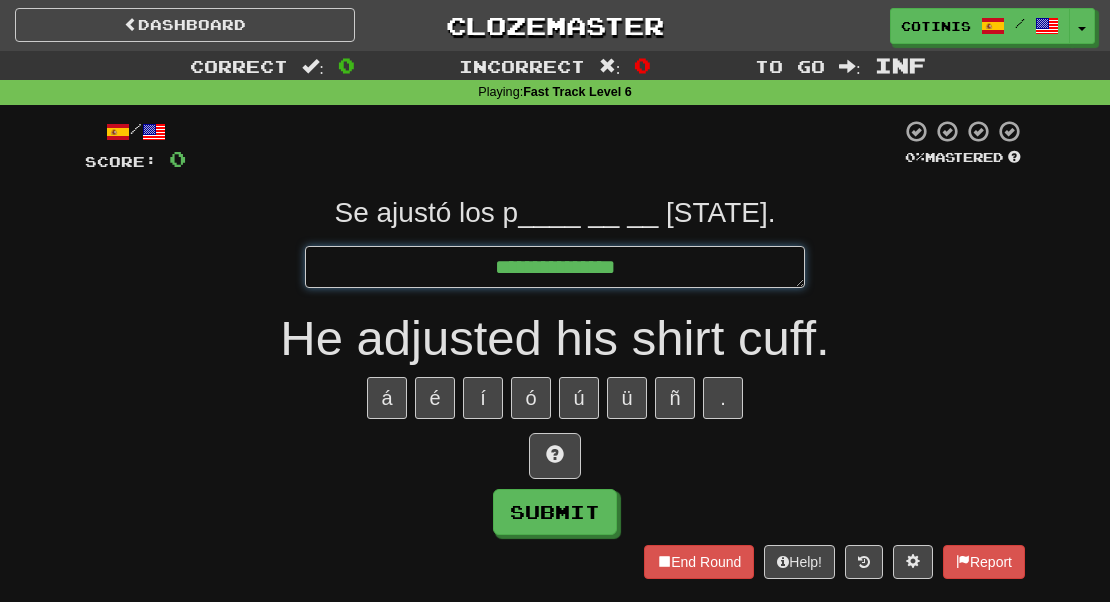 type on "**********" 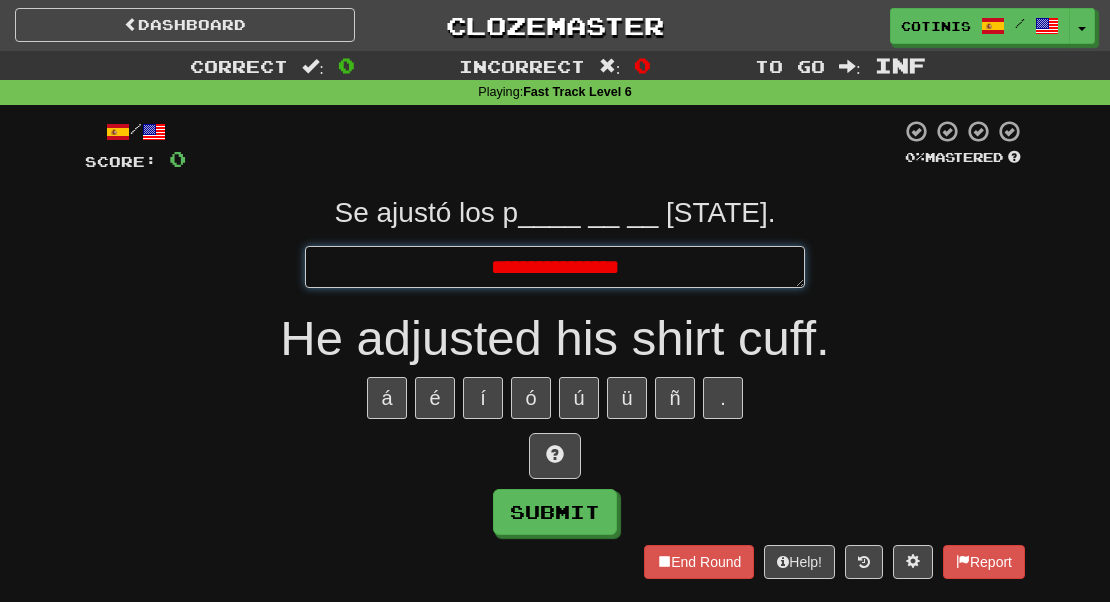 type on "**********" 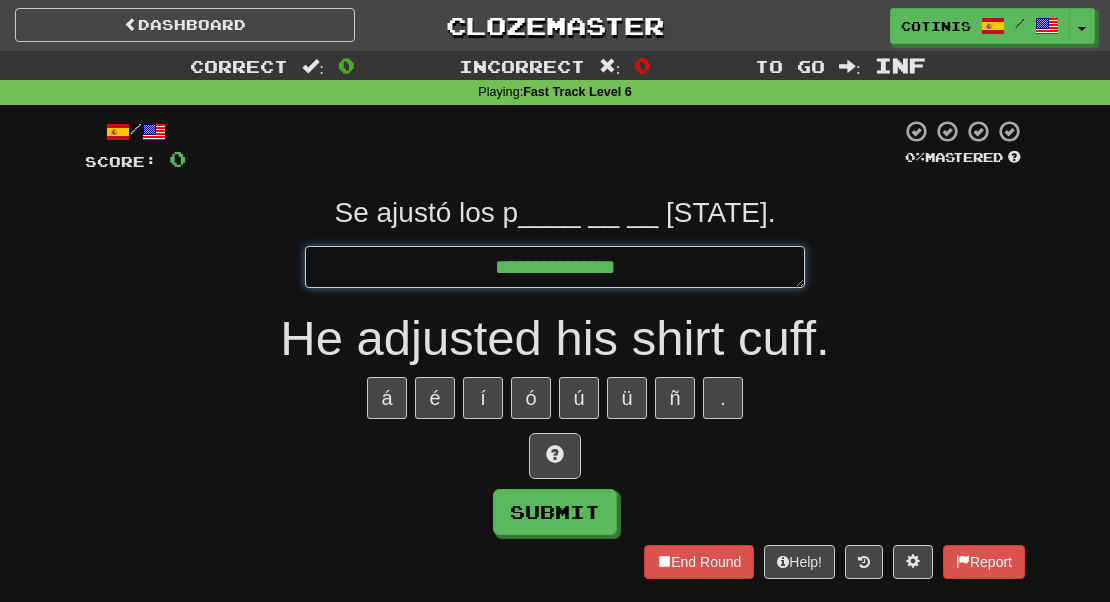 type on "**********" 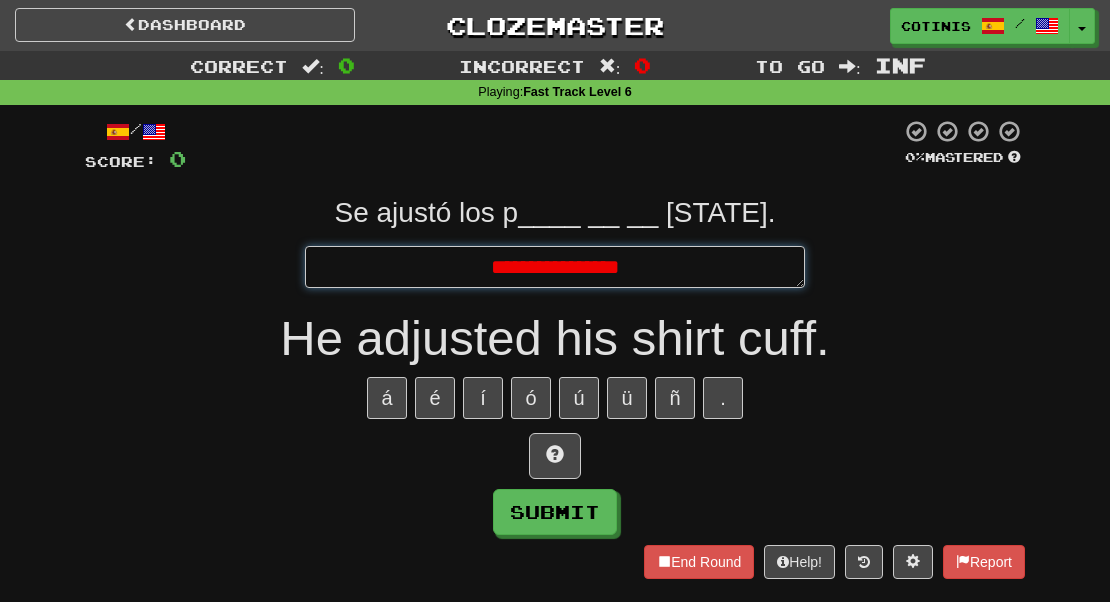 type on "**********" 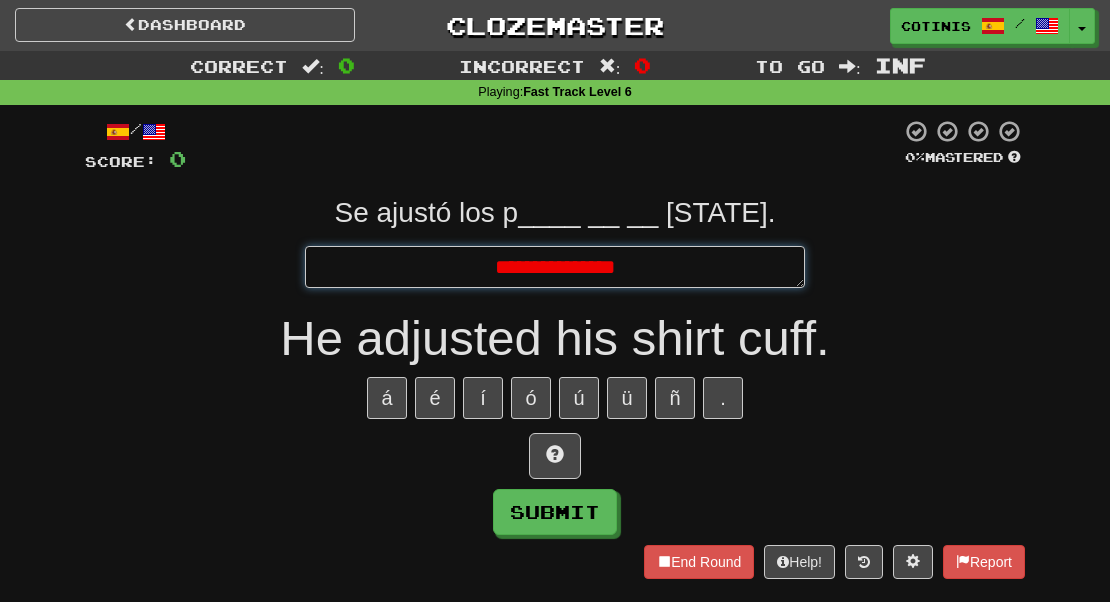 type on "*" 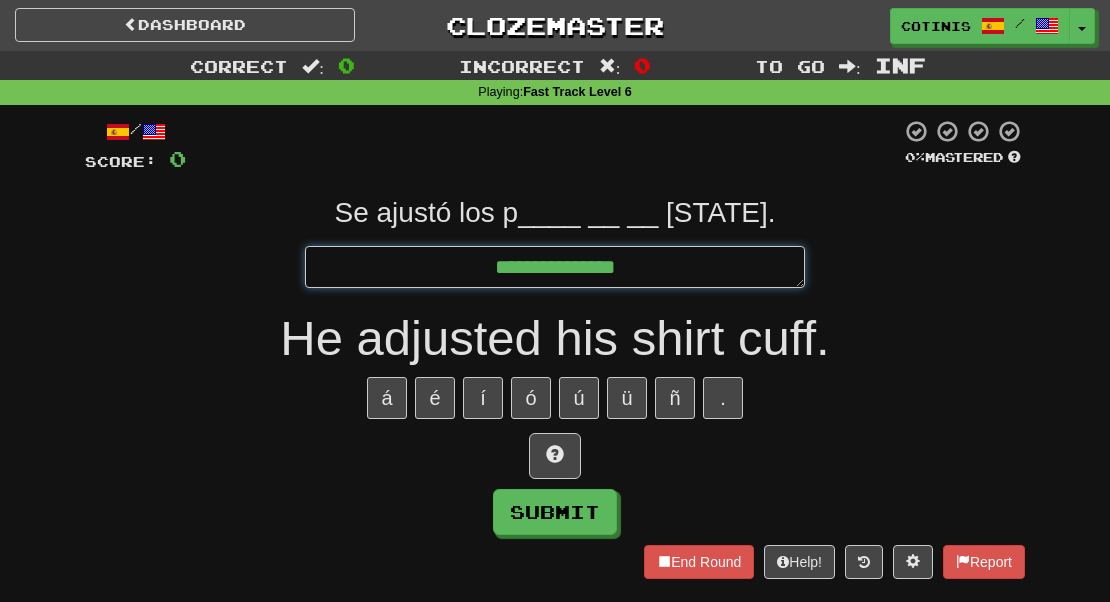type on "**********" 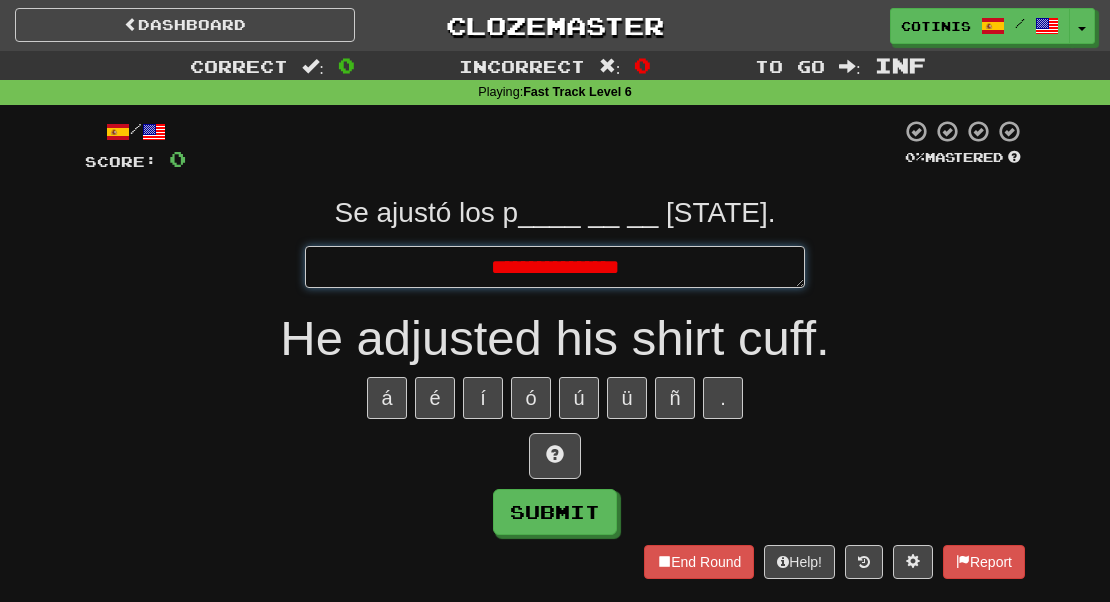 type on "**********" 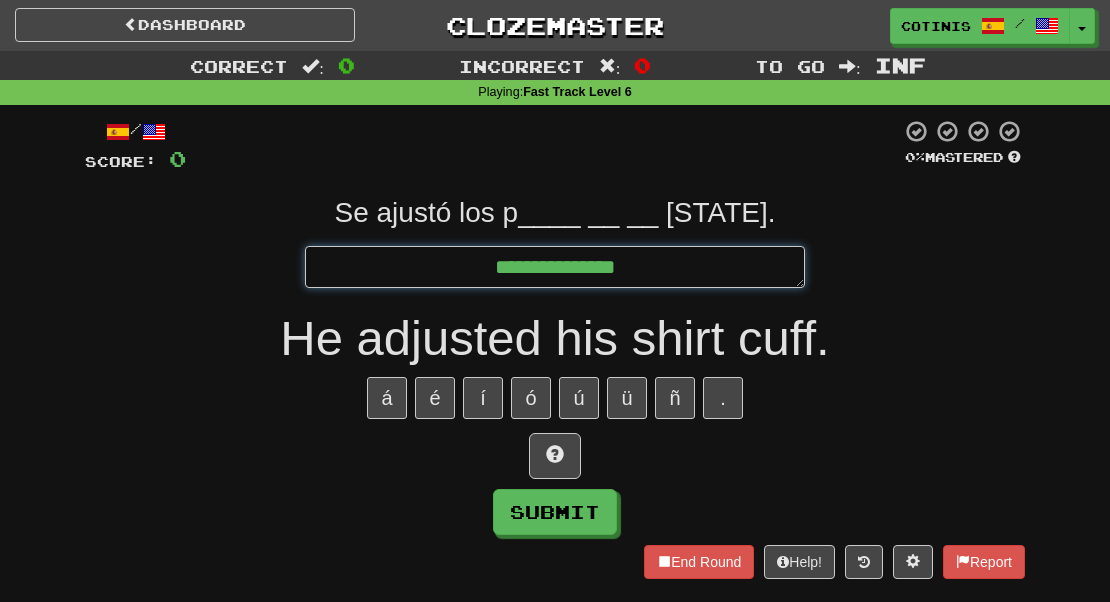 type on "**********" 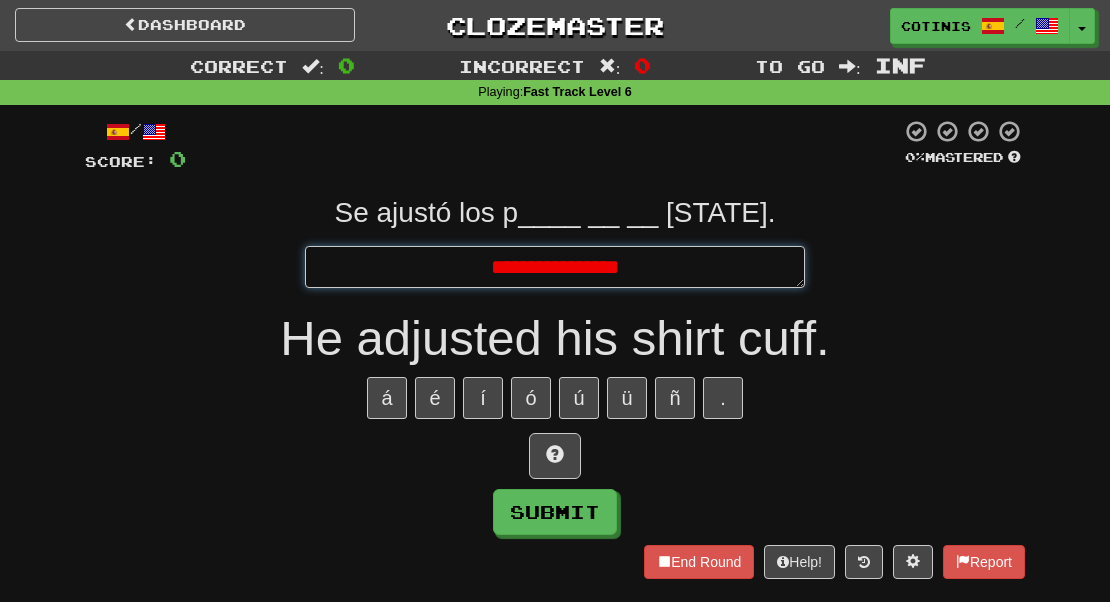 type on "**********" 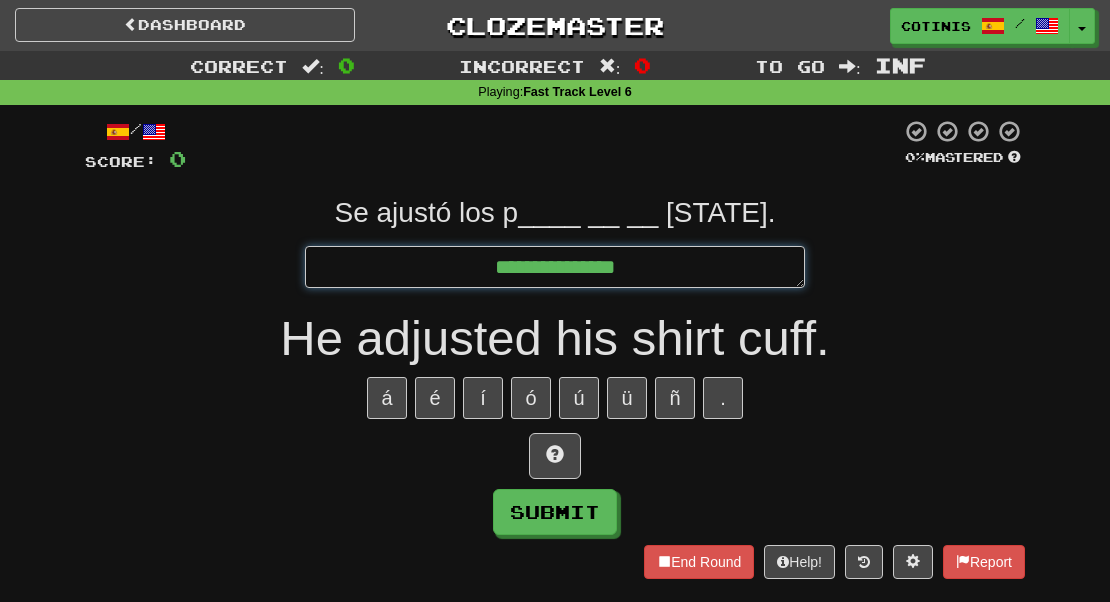 type on "**********" 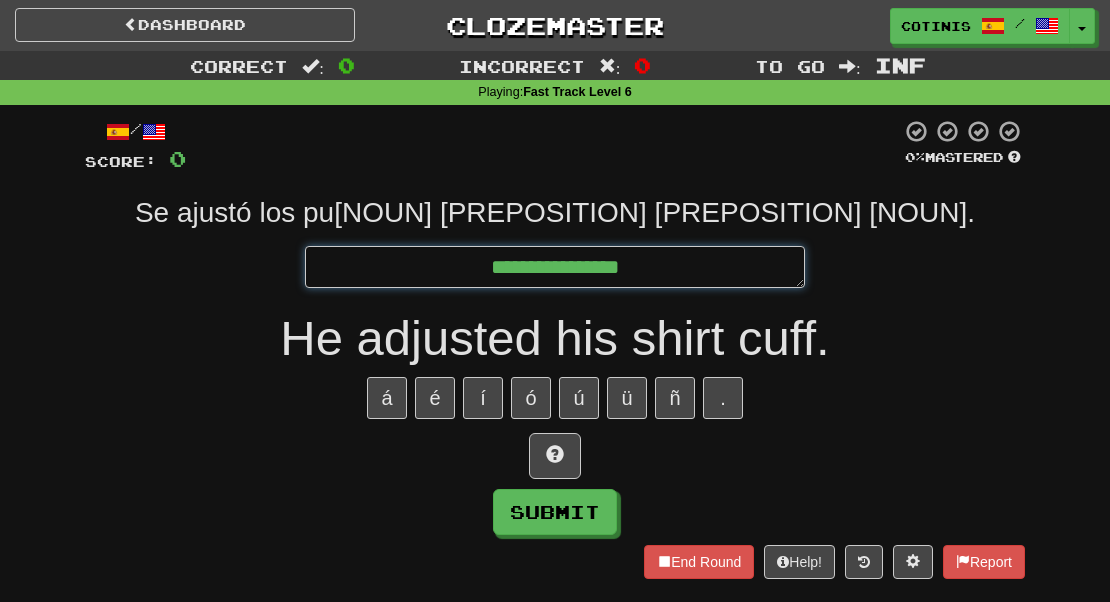 type on "**********" 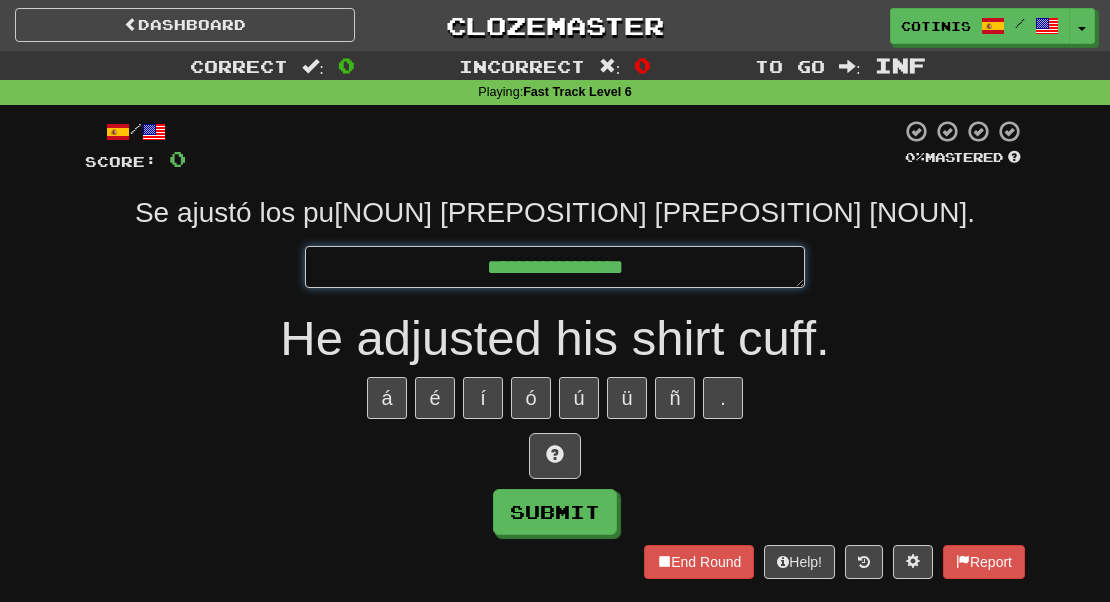 type on "*" 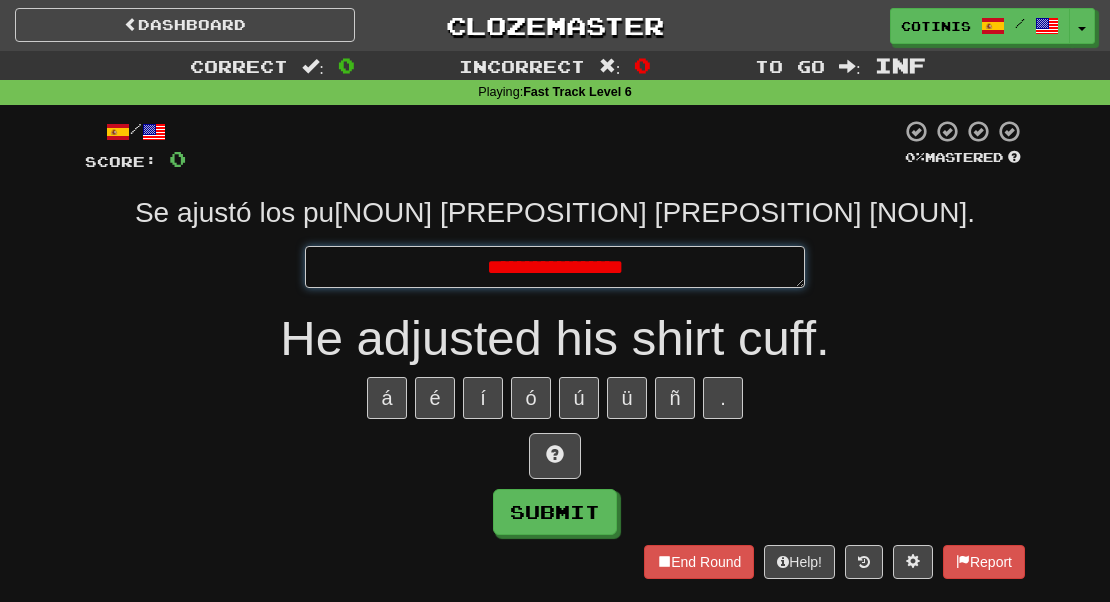 type on "**********" 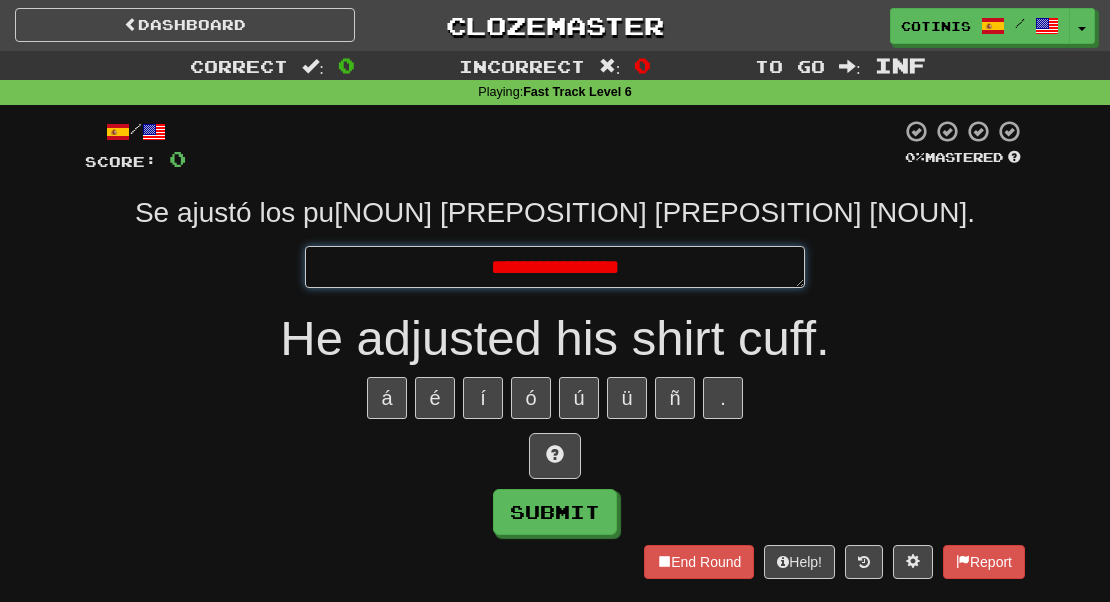 type on "**********" 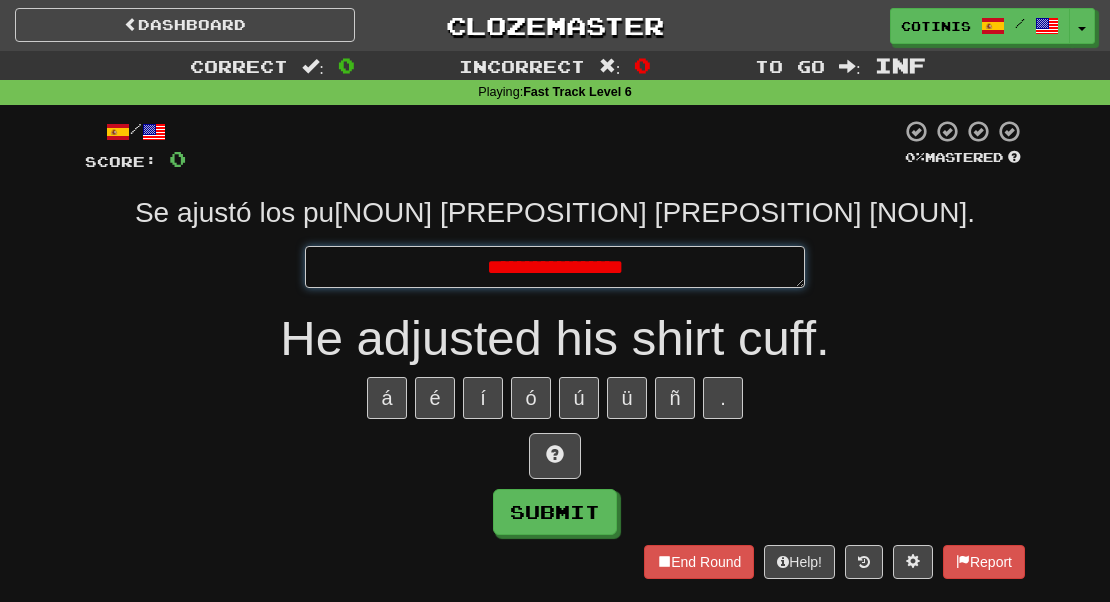type on "**********" 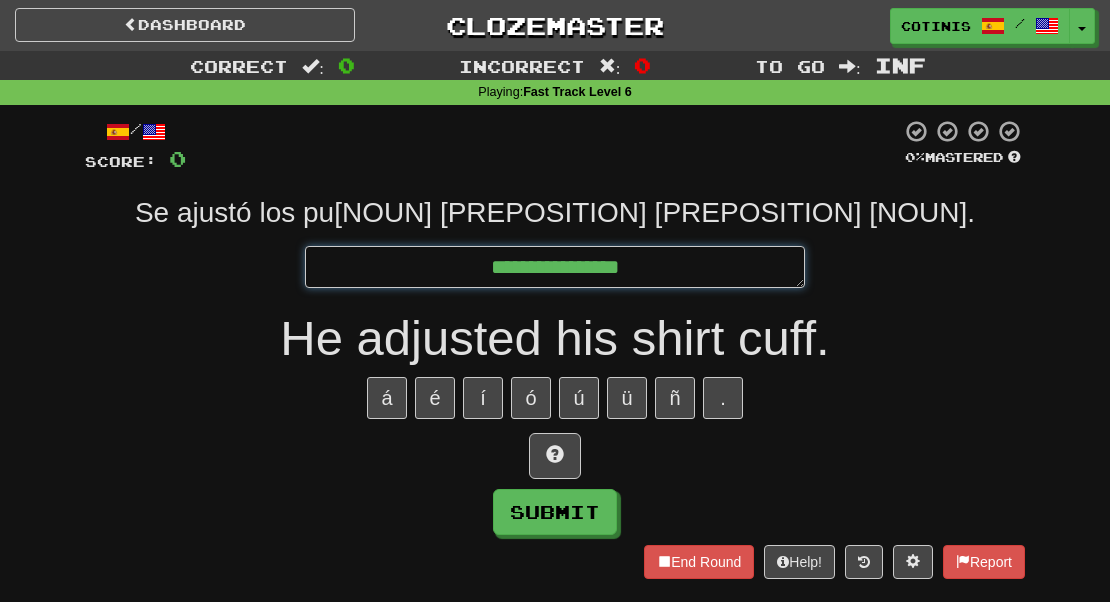 type on "**********" 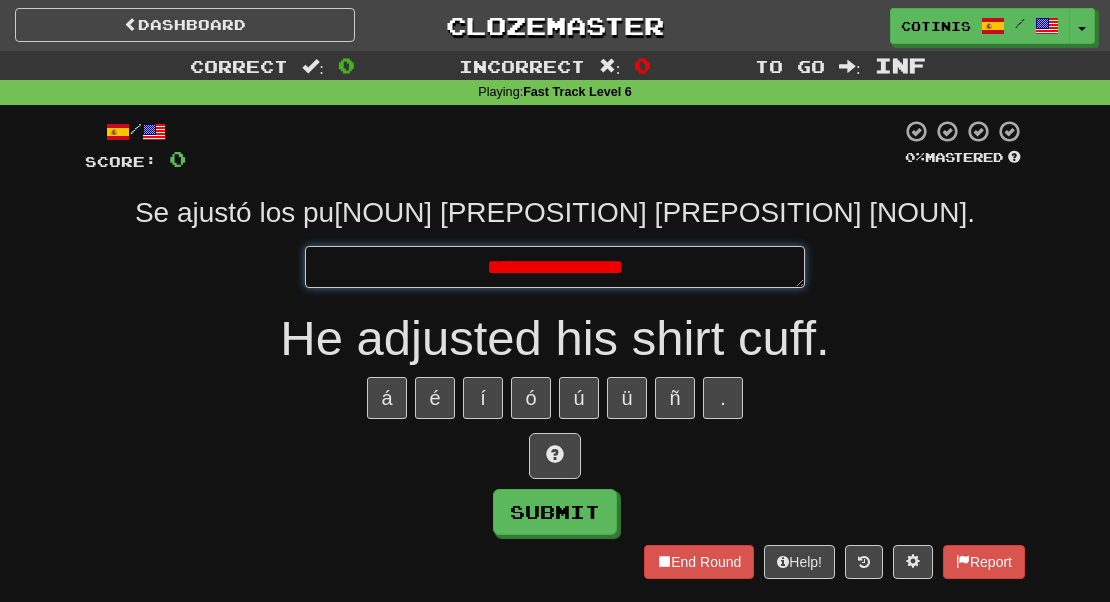 type on "**********" 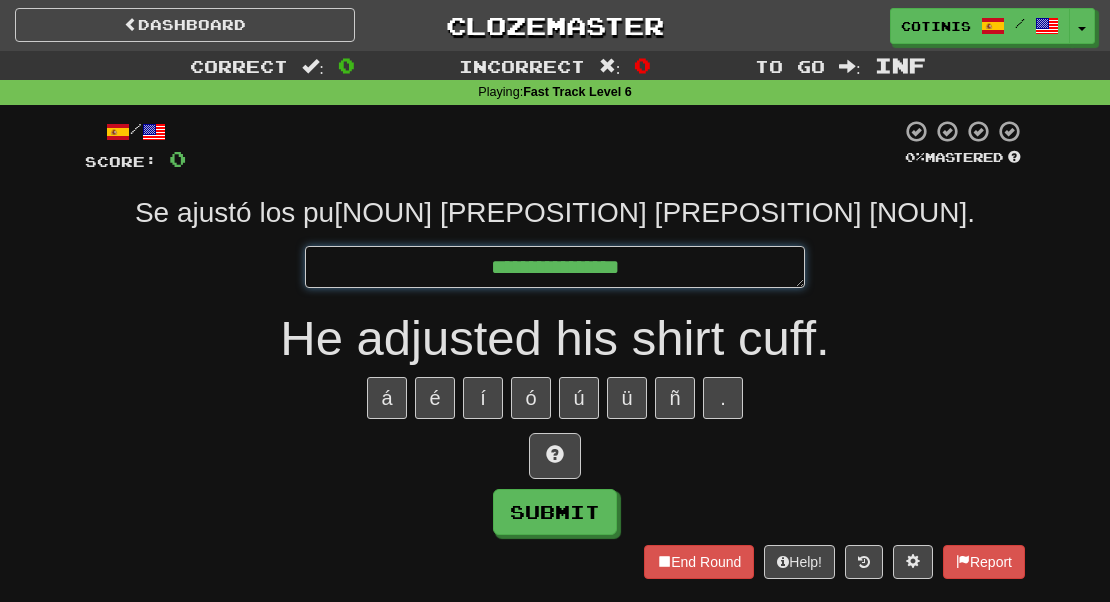 type on "**********" 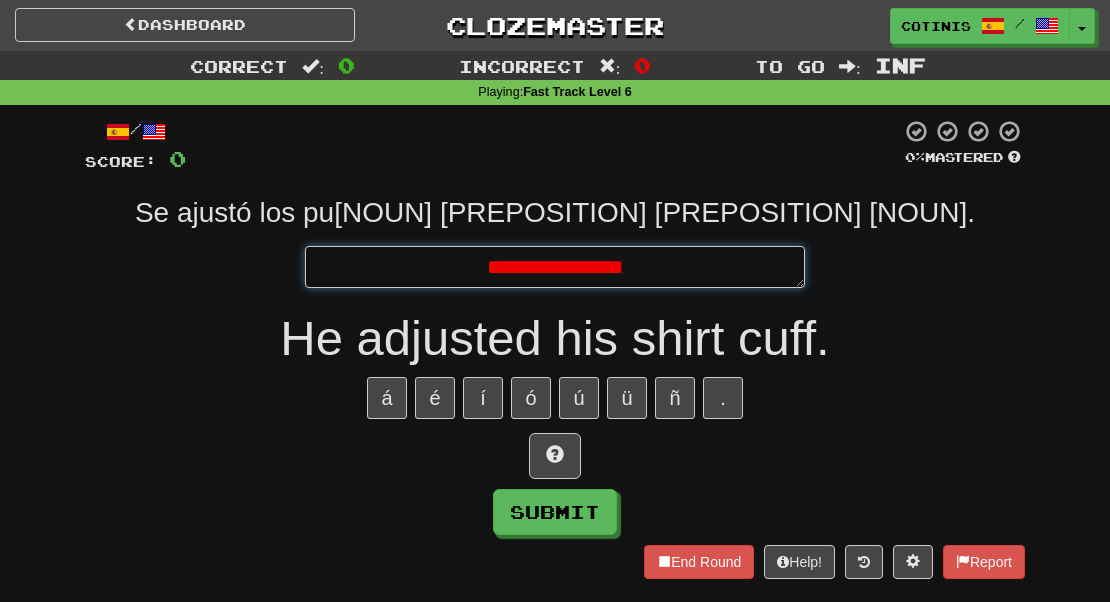 type on "**********" 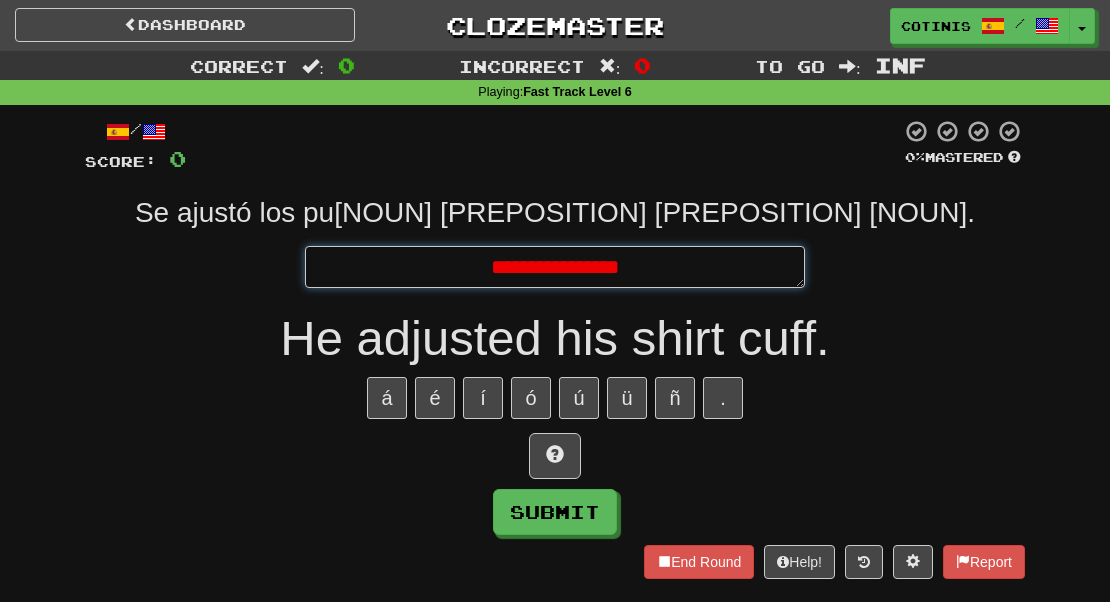 type on "**********" 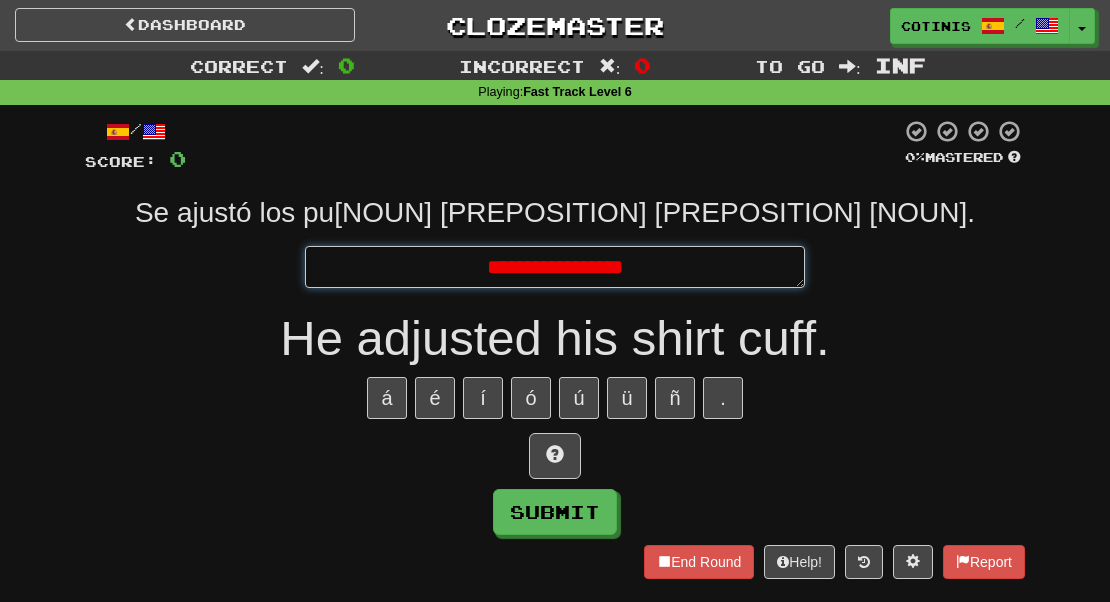 type on "**********" 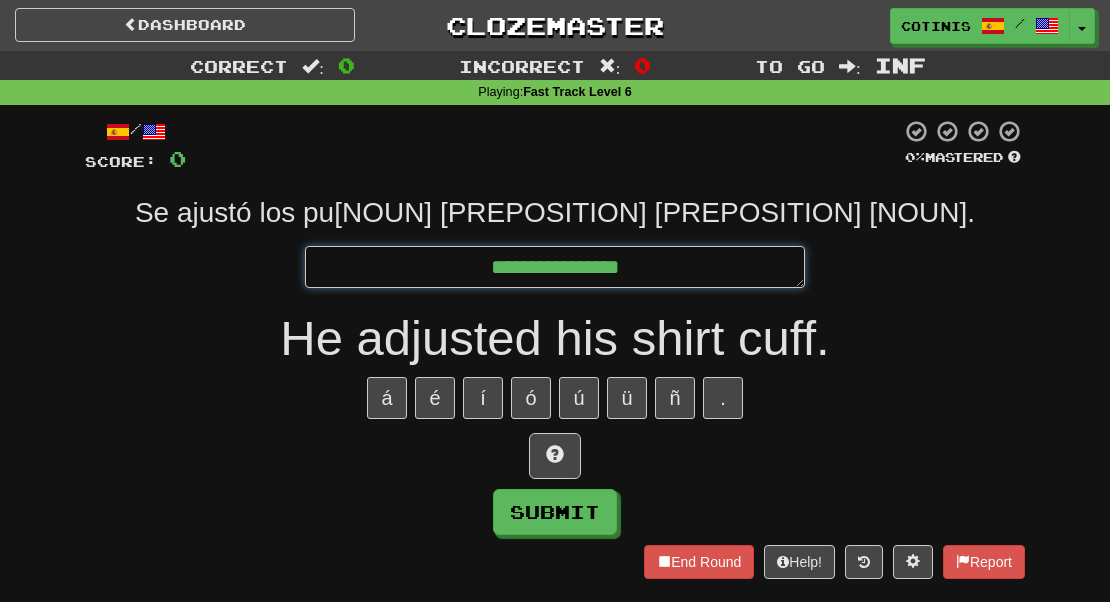 type on "**********" 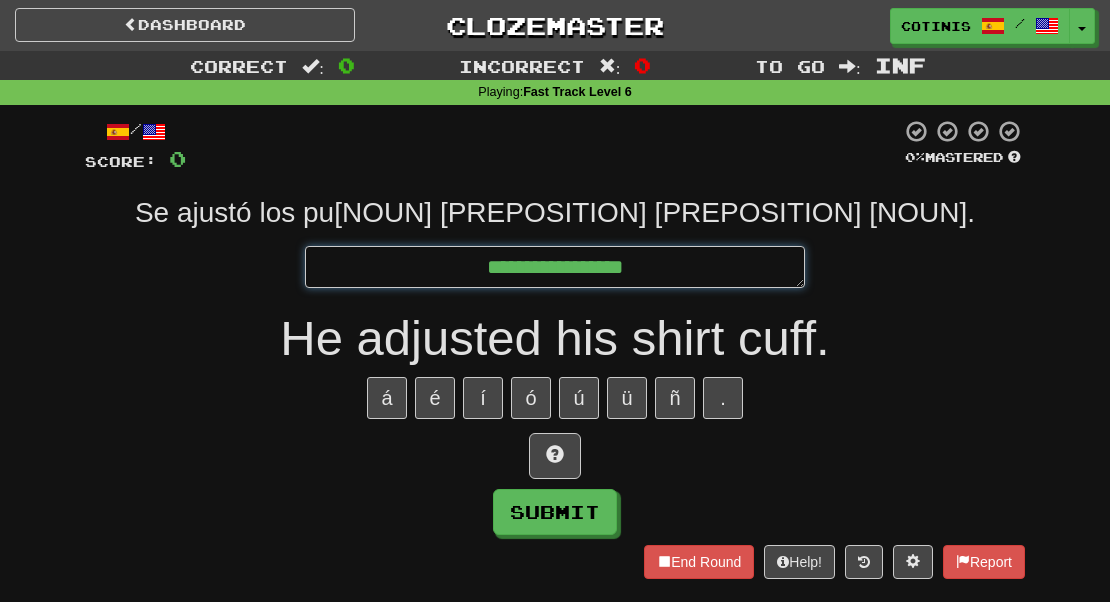 type on "**********" 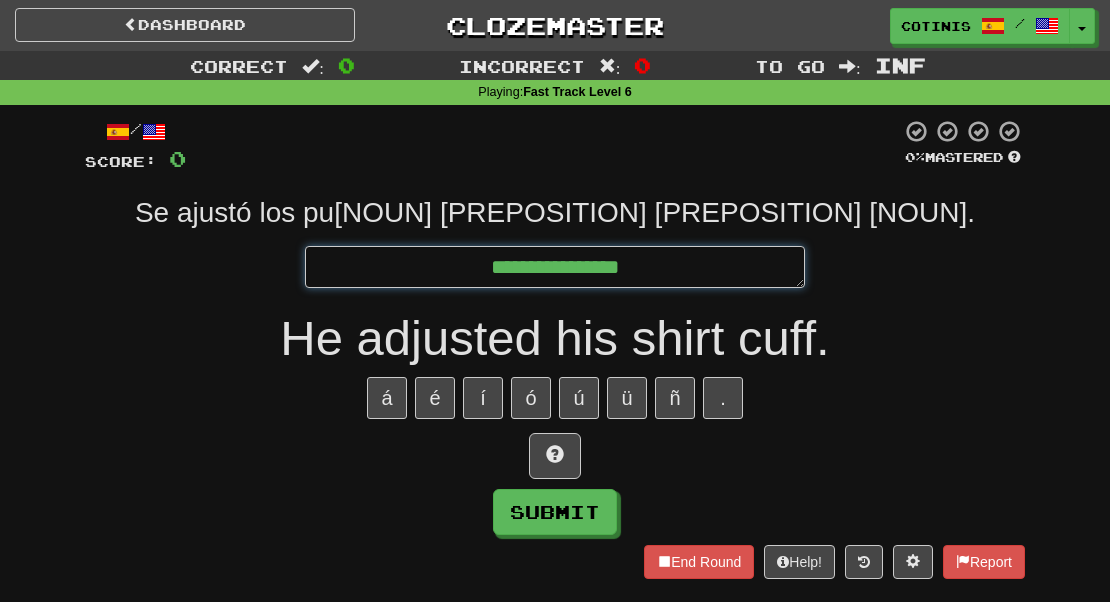 type on "**********" 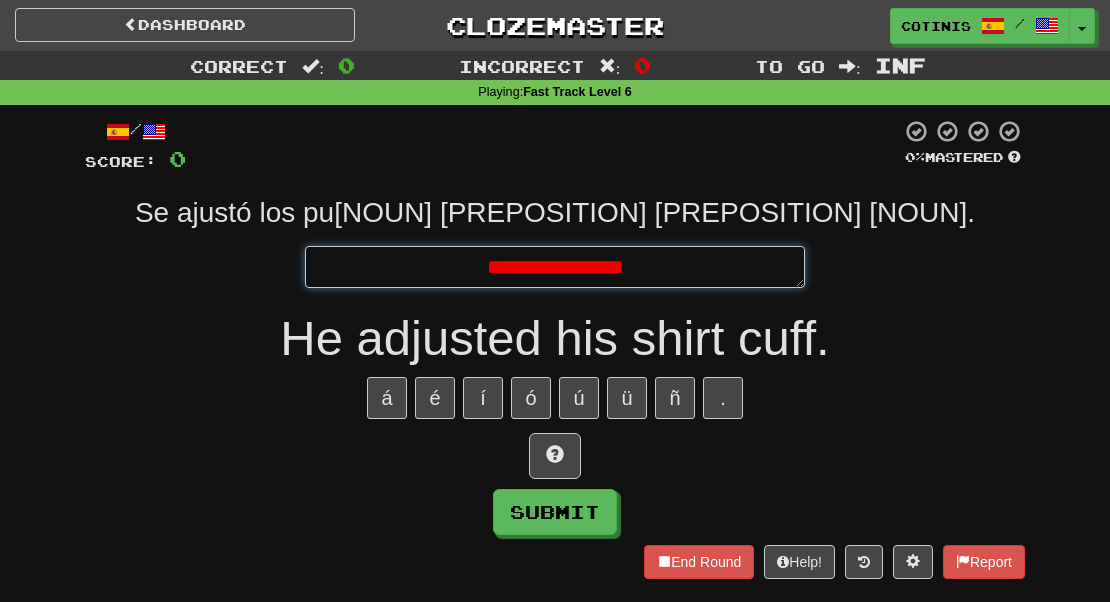 type on "**********" 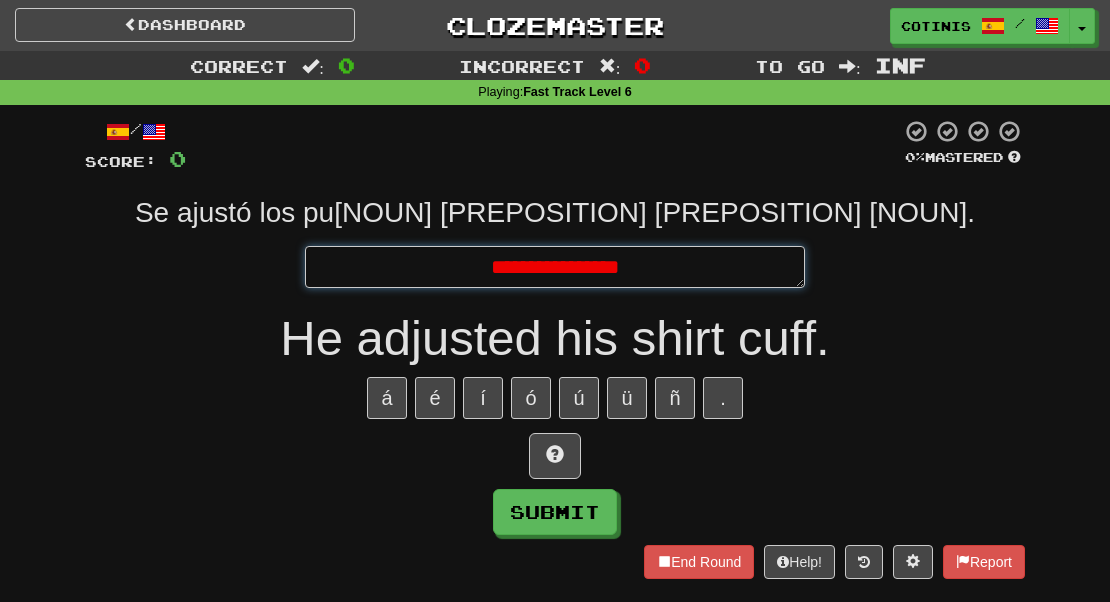 type on "*" 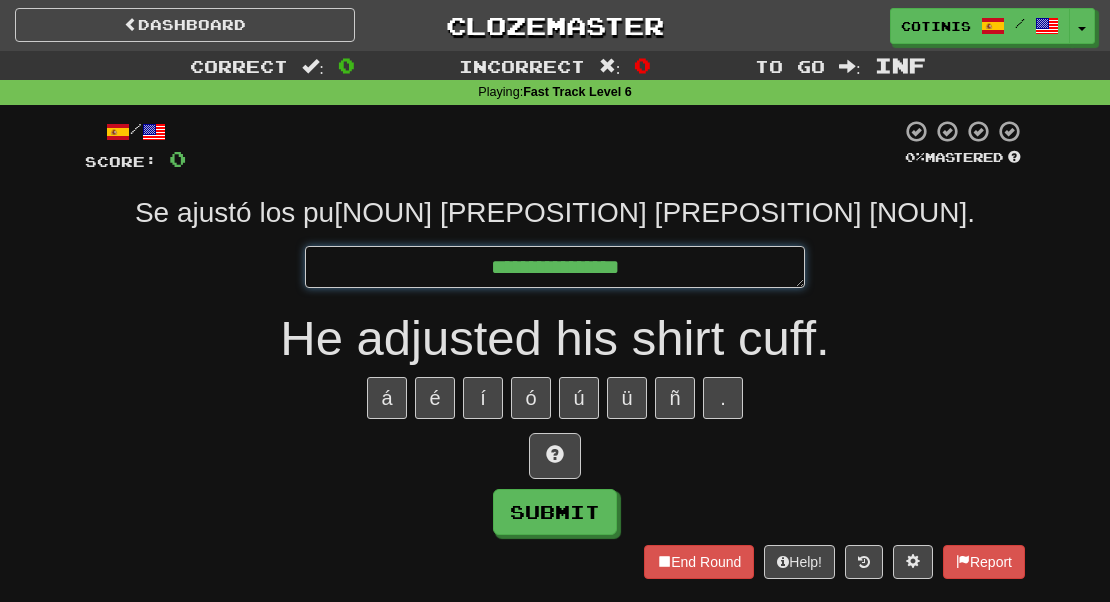 type on "**********" 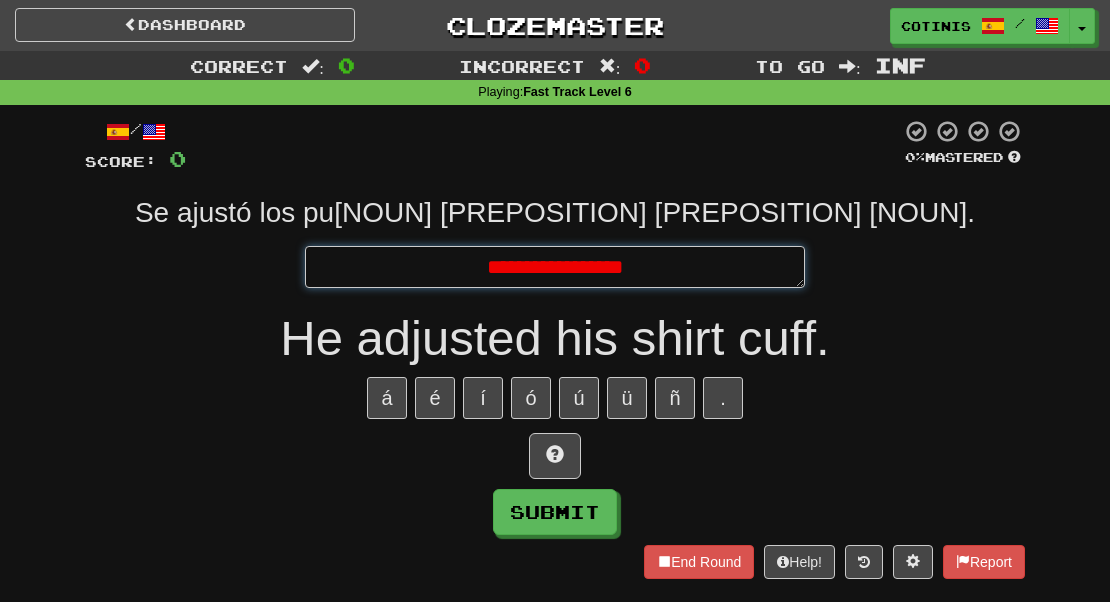 type on "**********" 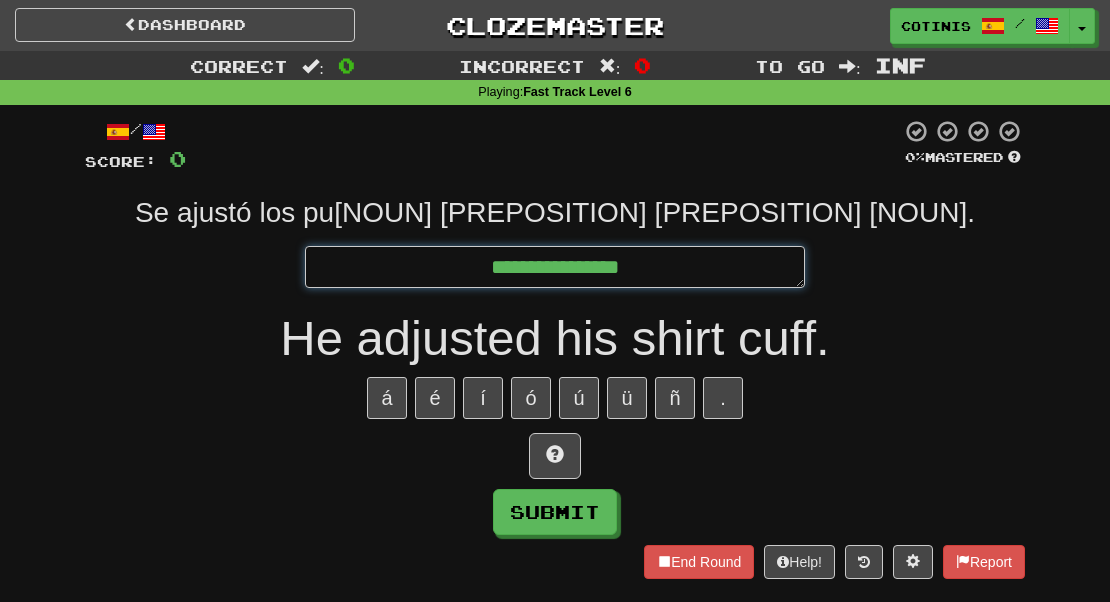 type on "**********" 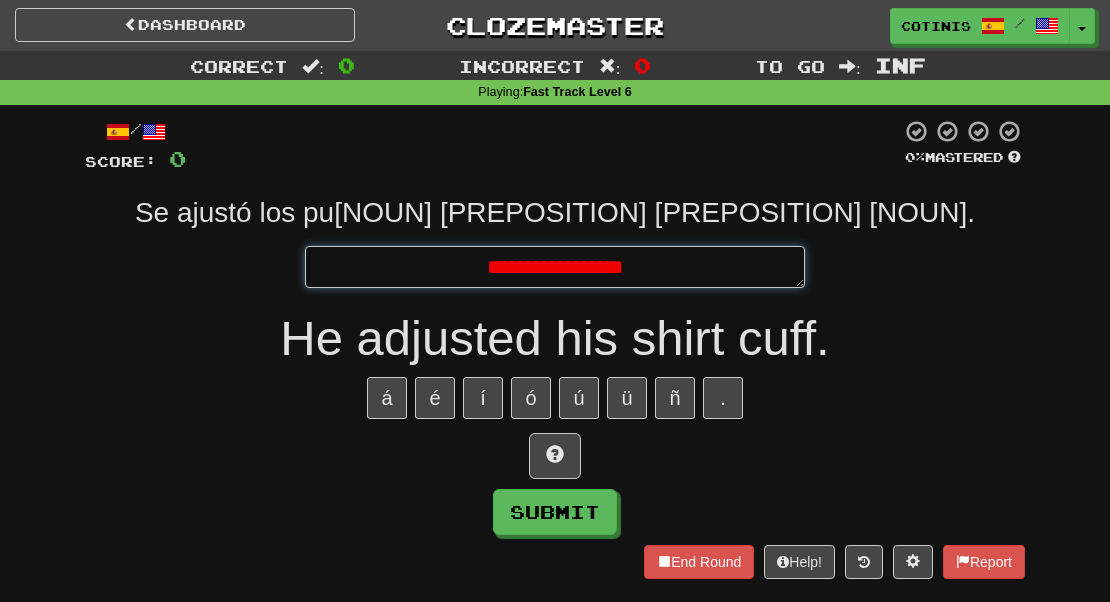 type on "**********" 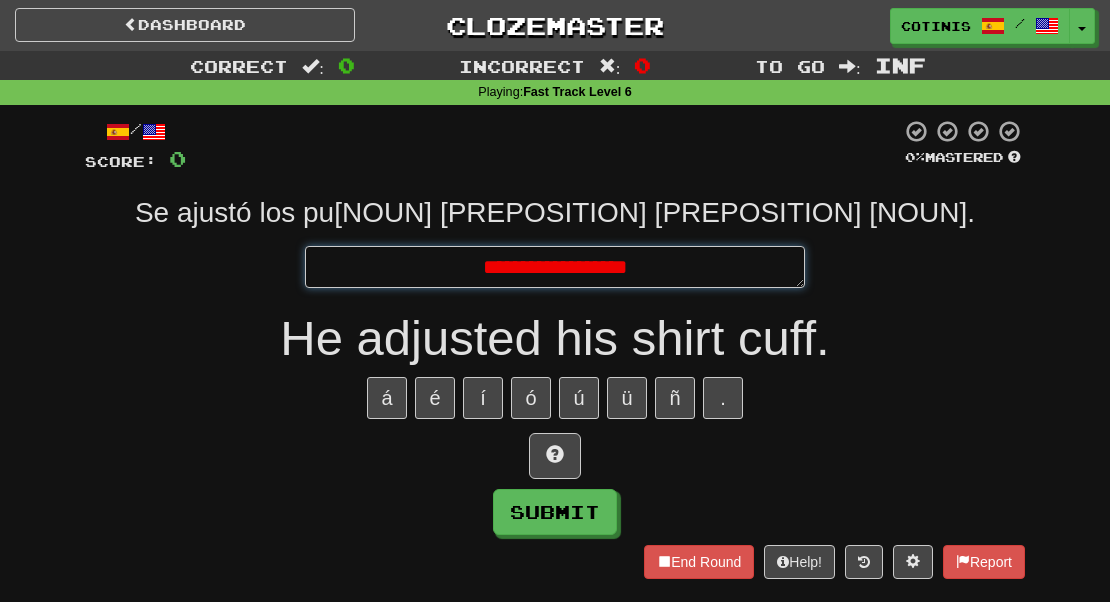 type on "**********" 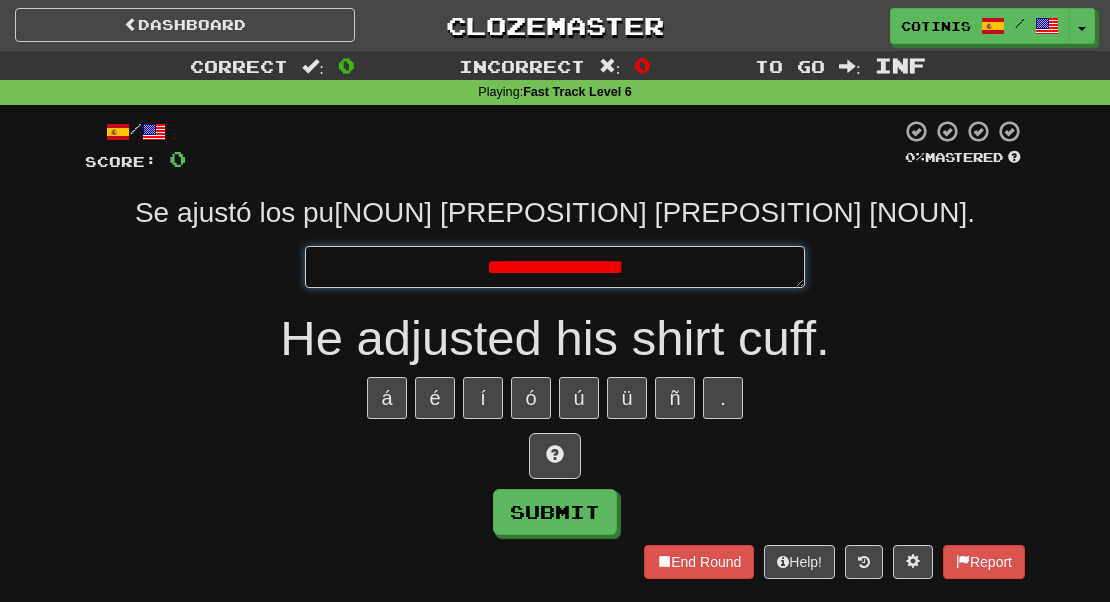 type on "**********" 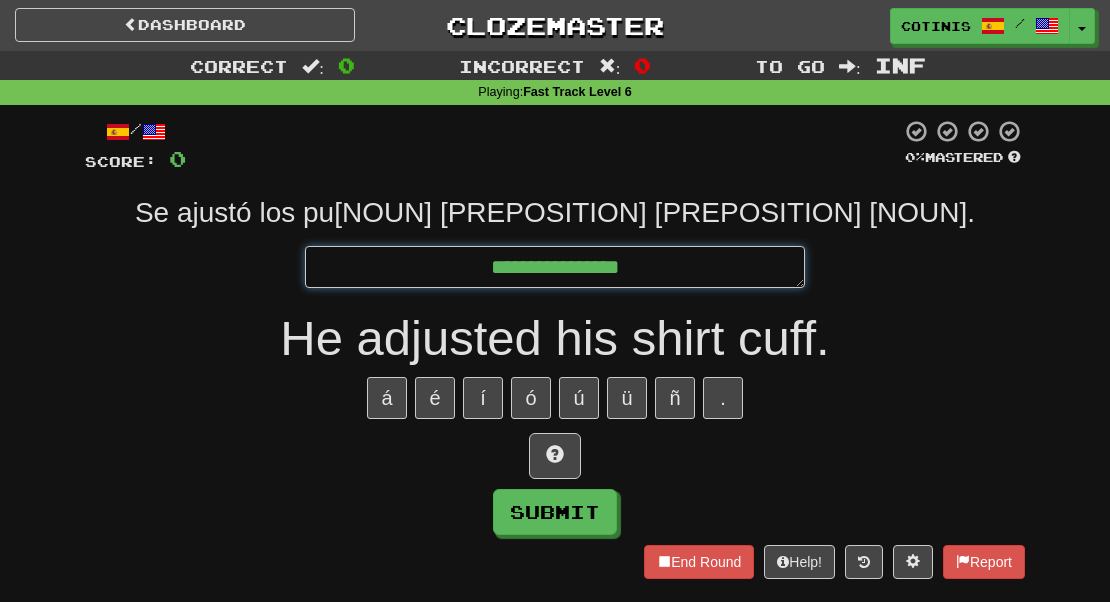 type on "**********" 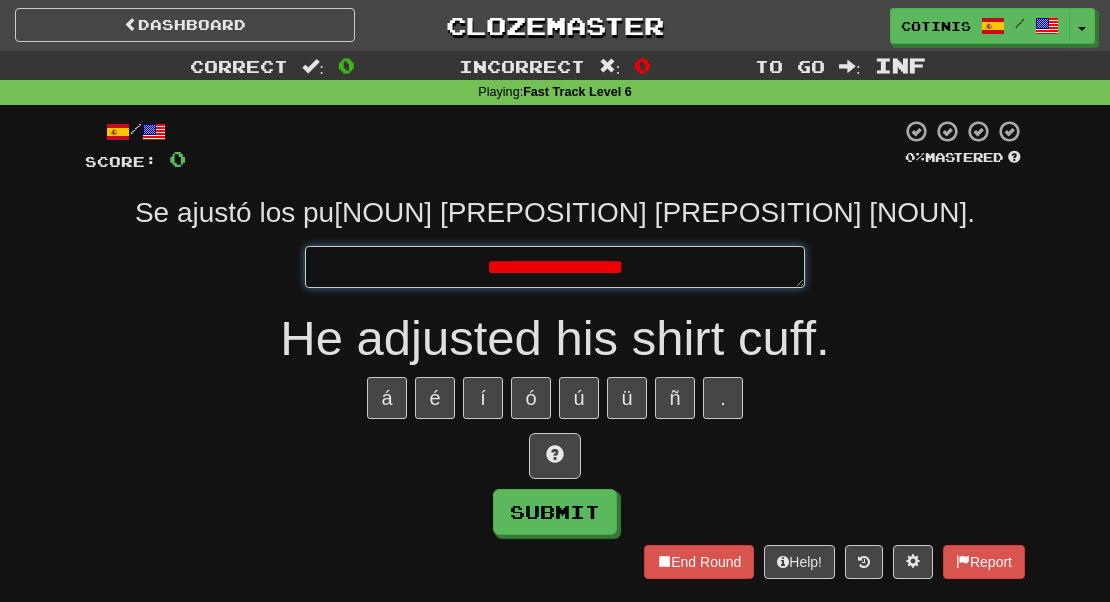 type on "**********" 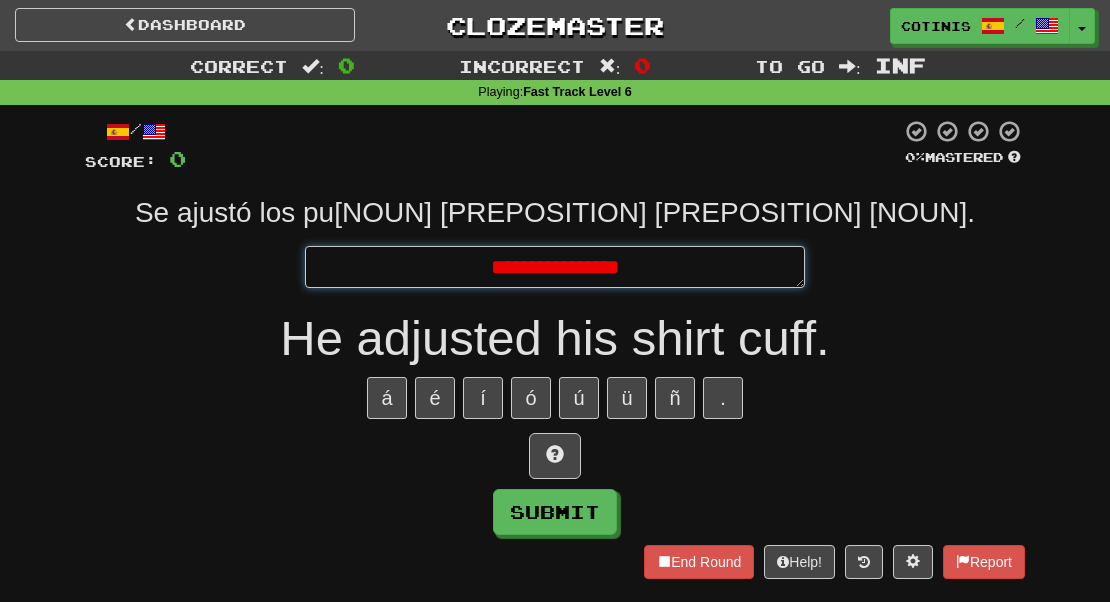 type on "*" 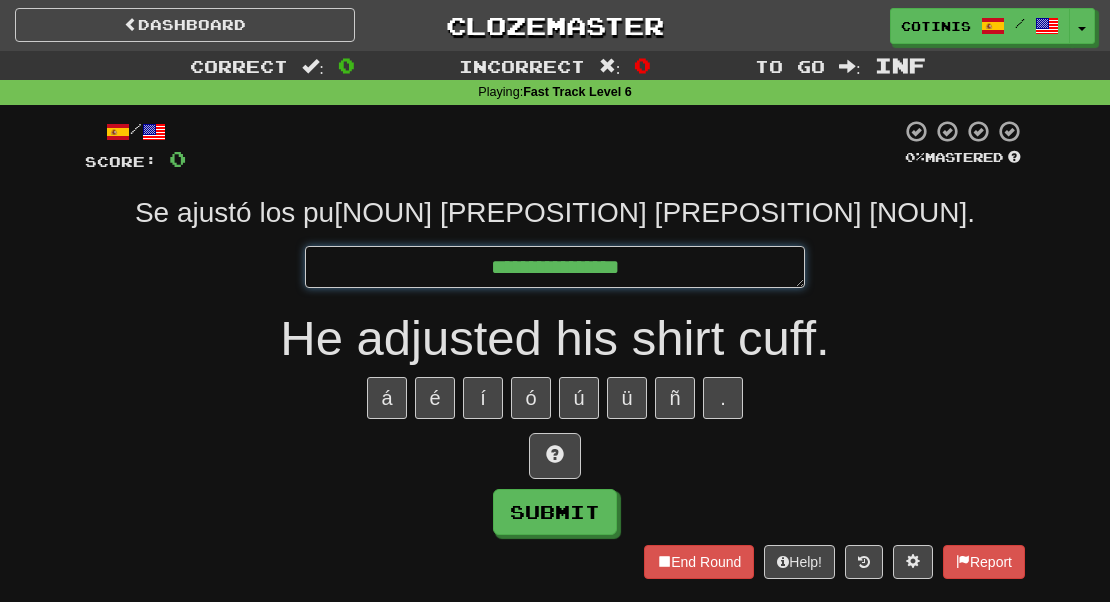 type on "**********" 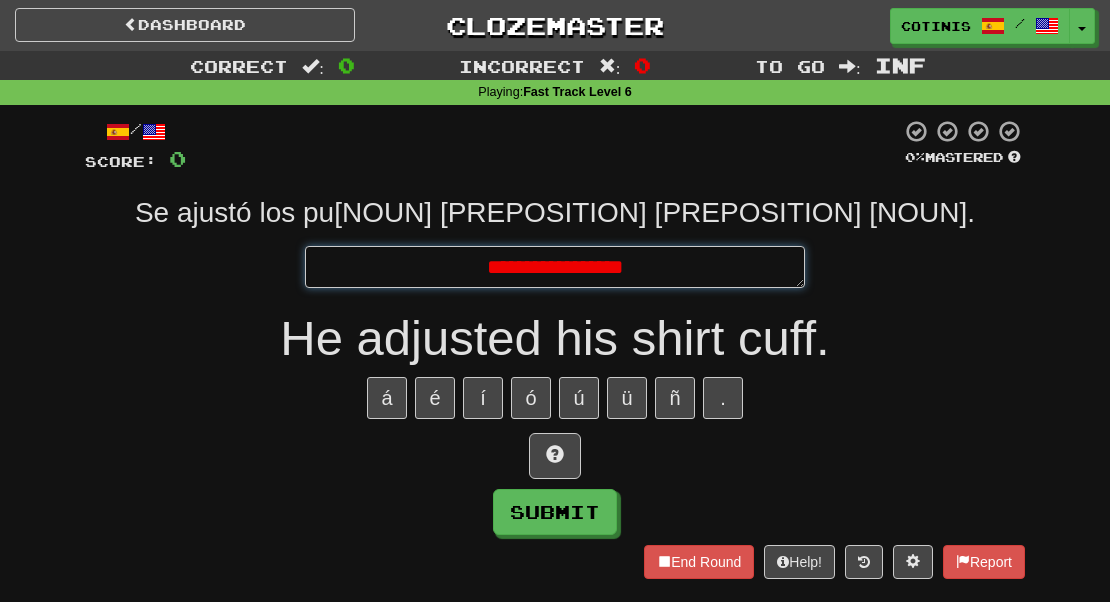 type on "**********" 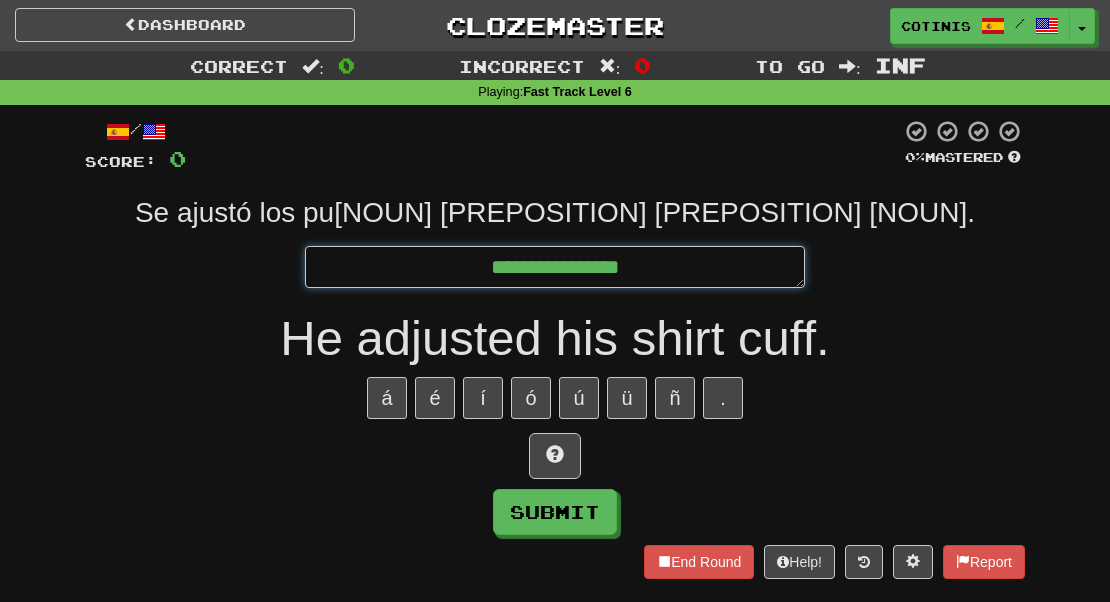 type on "**********" 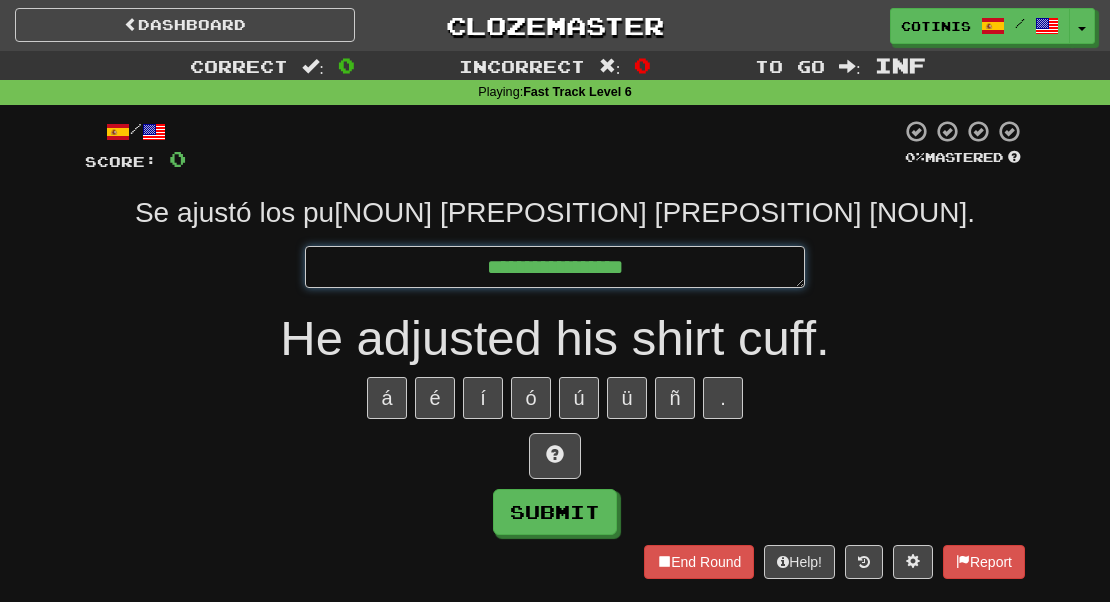 type on "**********" 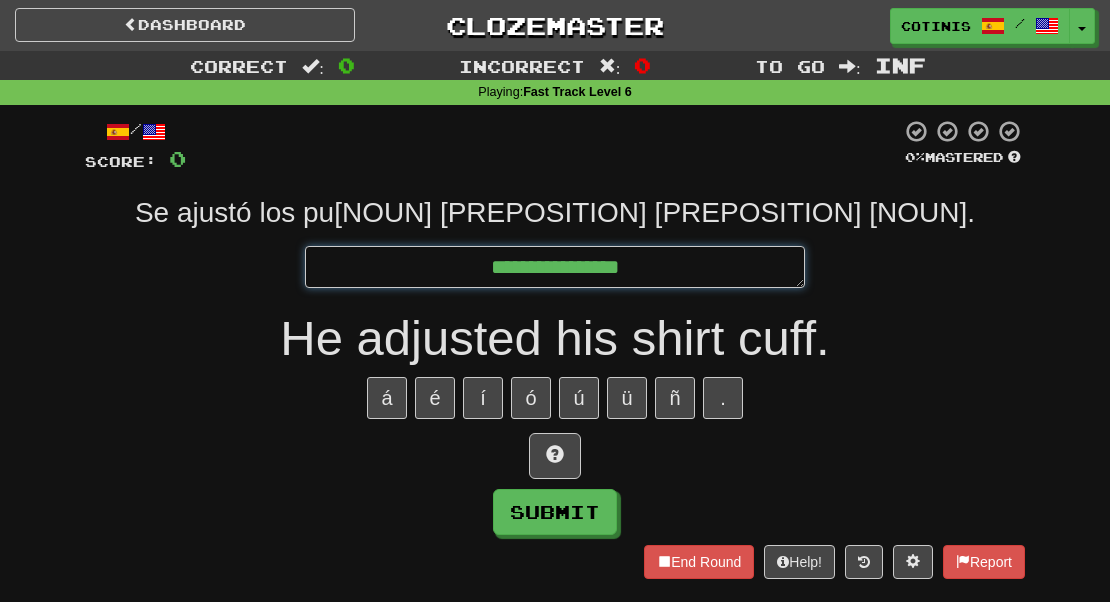 type on "**********" 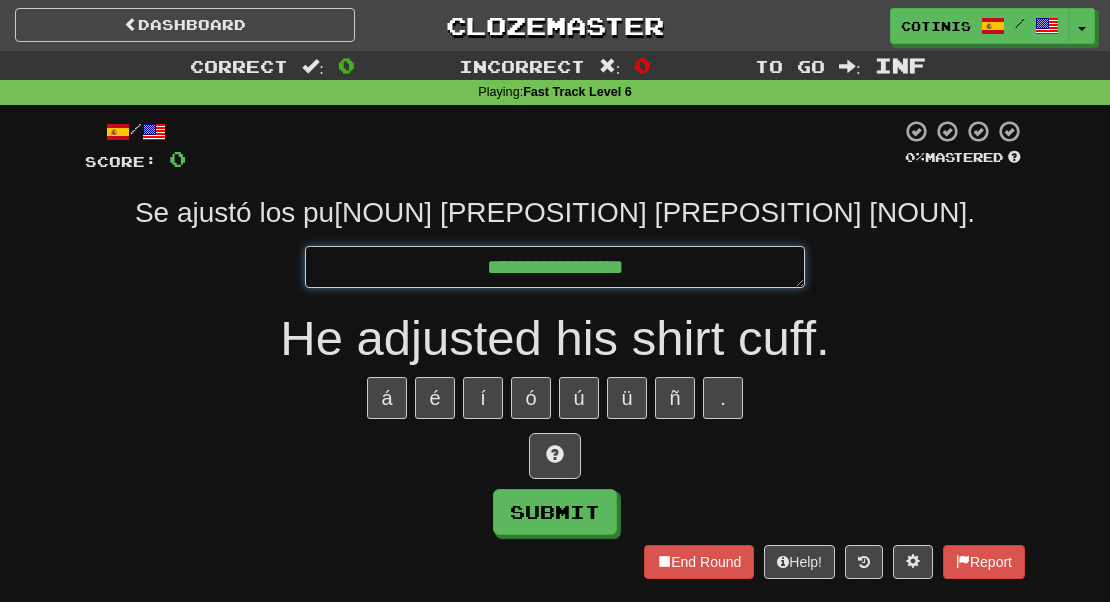 type on "**********" 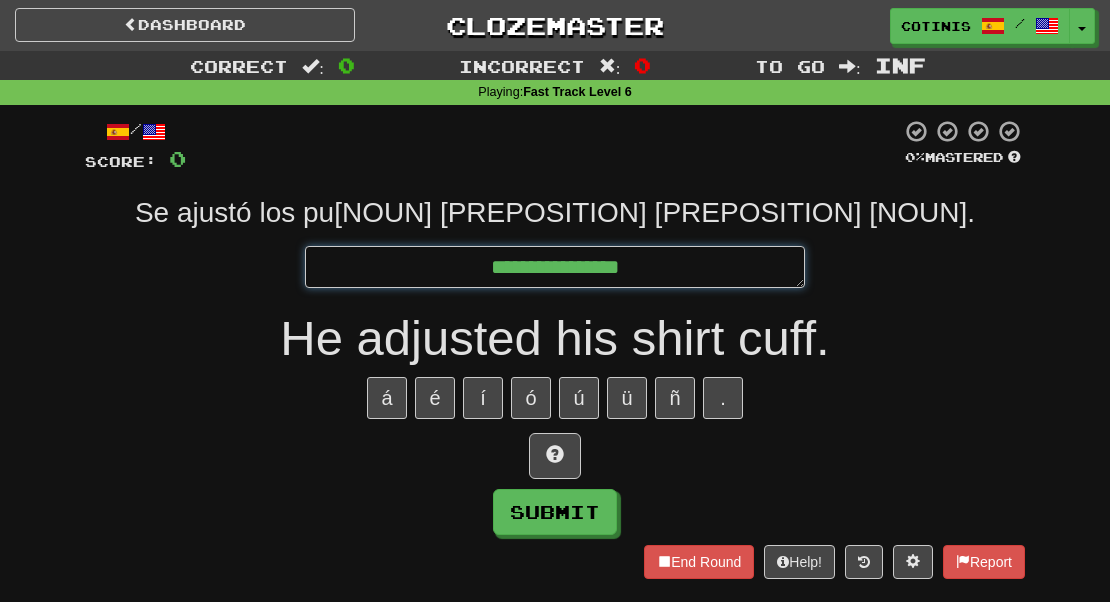 type on "*" 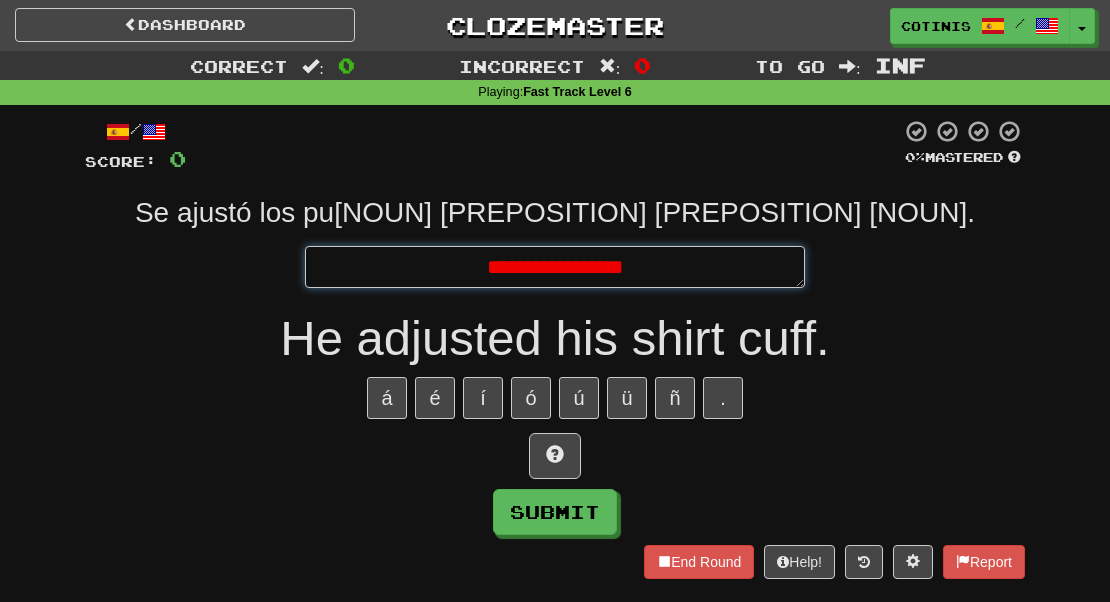 type 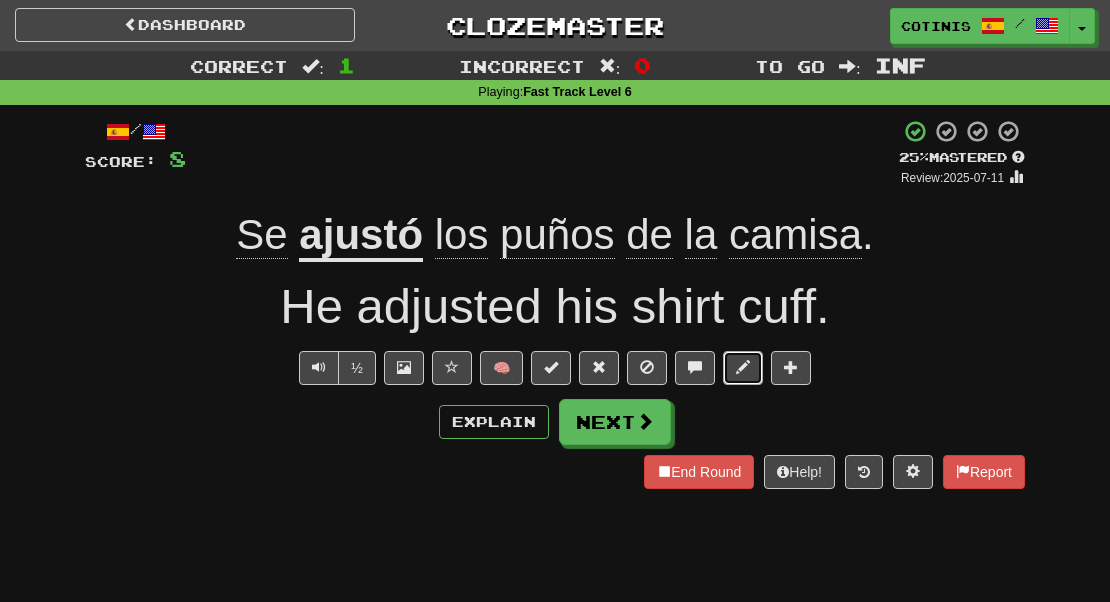 click at bounding box center (743, 367) 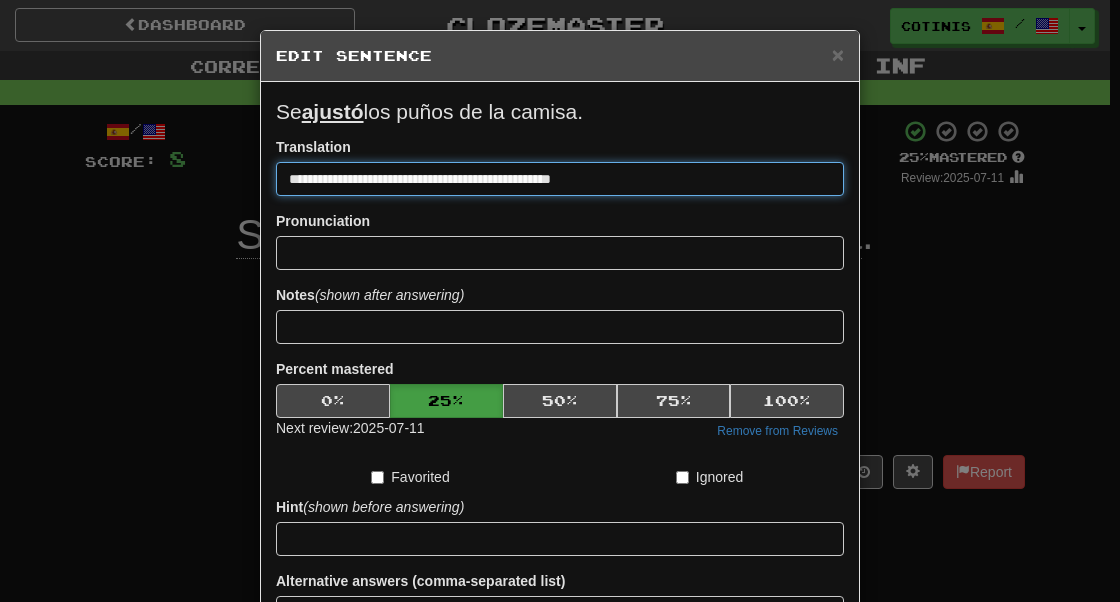 click on "Save" at bounding box center [560, 668] 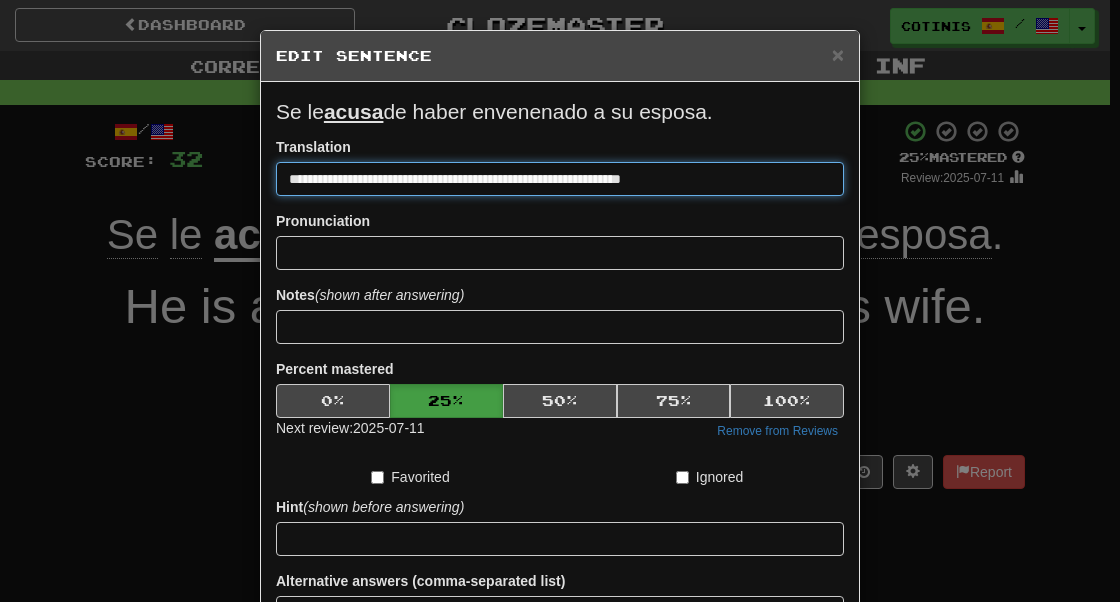 click on "Save" at bounding box center (560, 668) 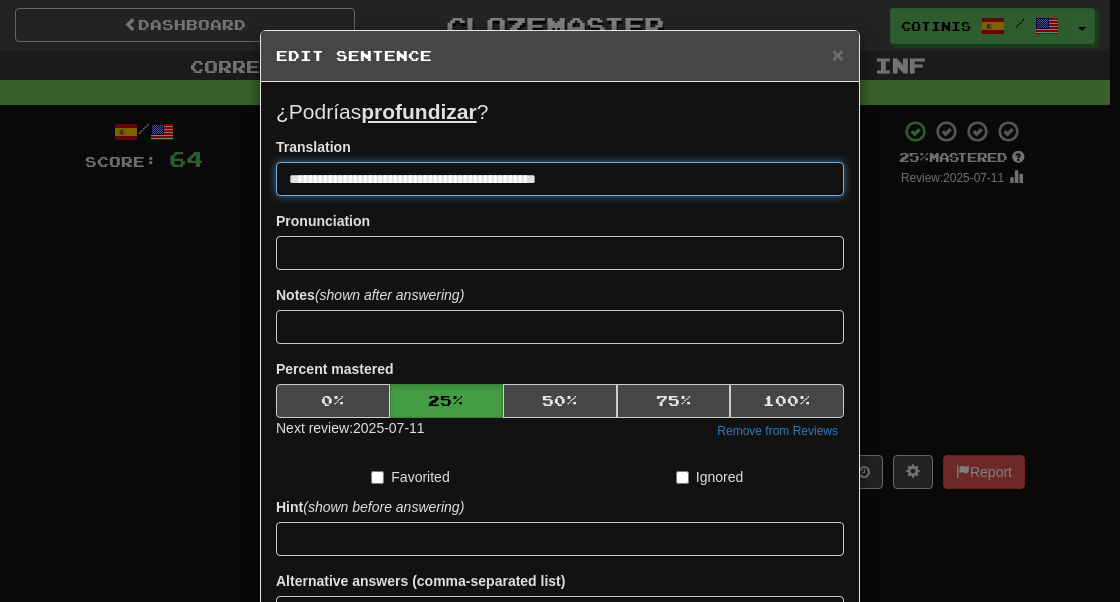 click on "Save" at bounding box center (560, 668) 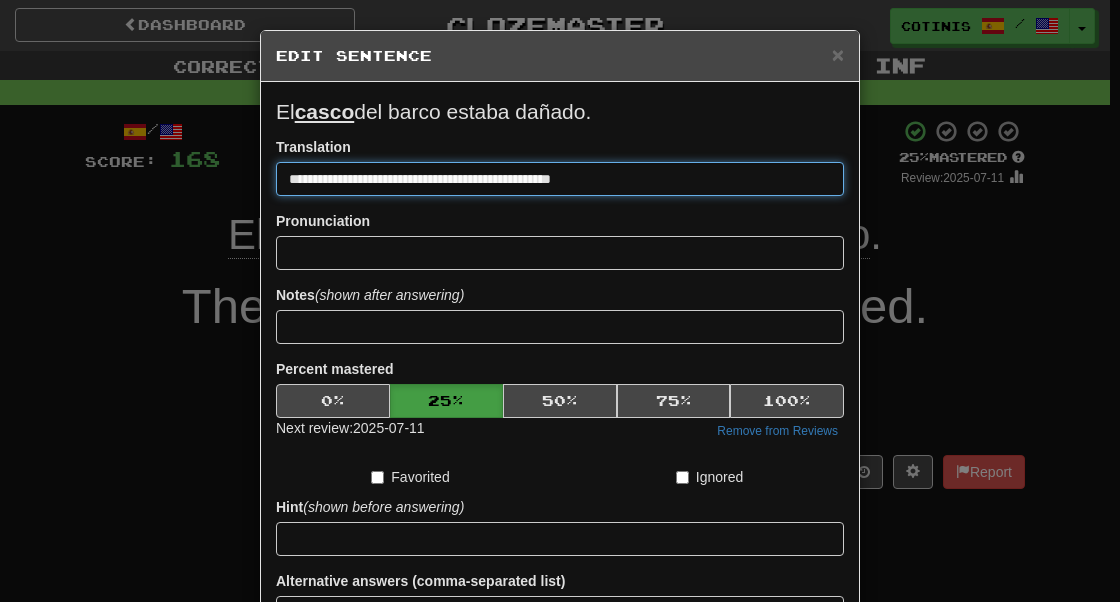 click on "Save" at bounding box center (560, 668) 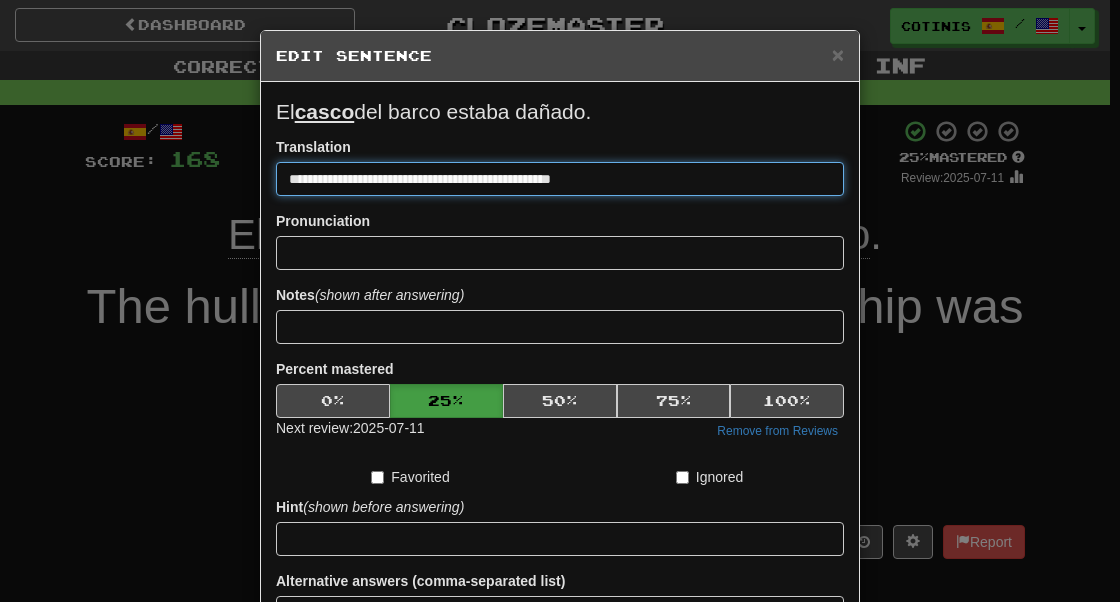 click on "**********" at bounding box center [560, 179] 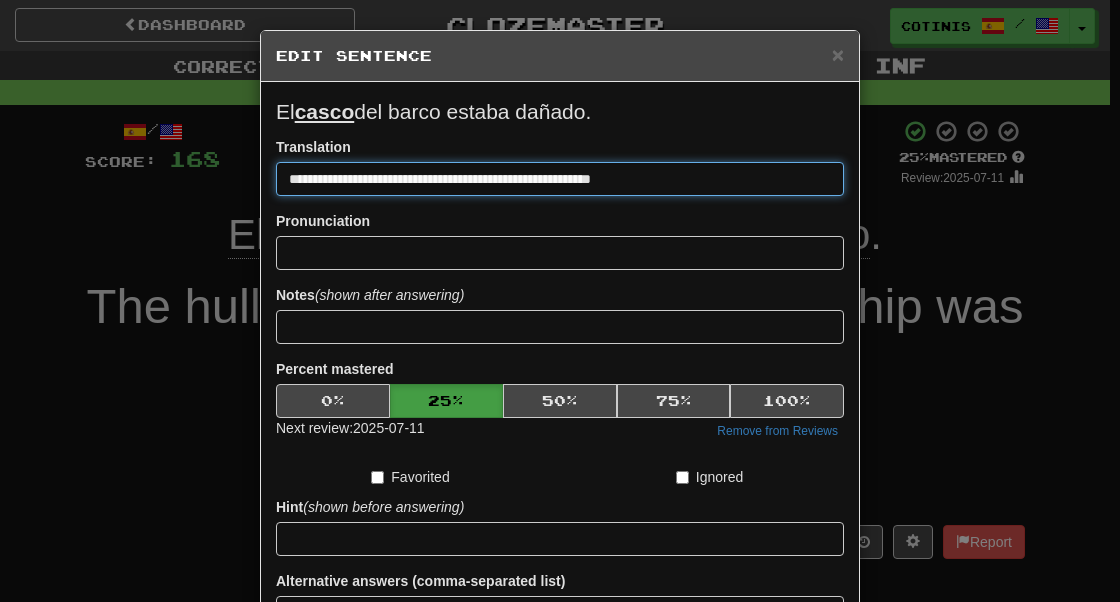 click on "Save" at bounding box center [560, 668] 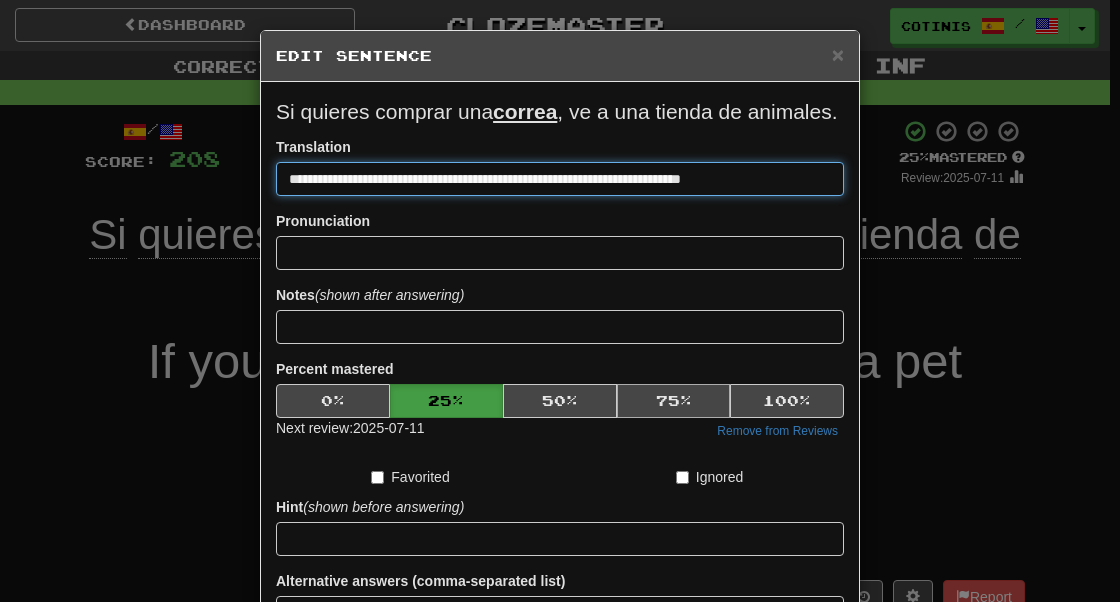 click on "Save" at bounding box center (560, 668) 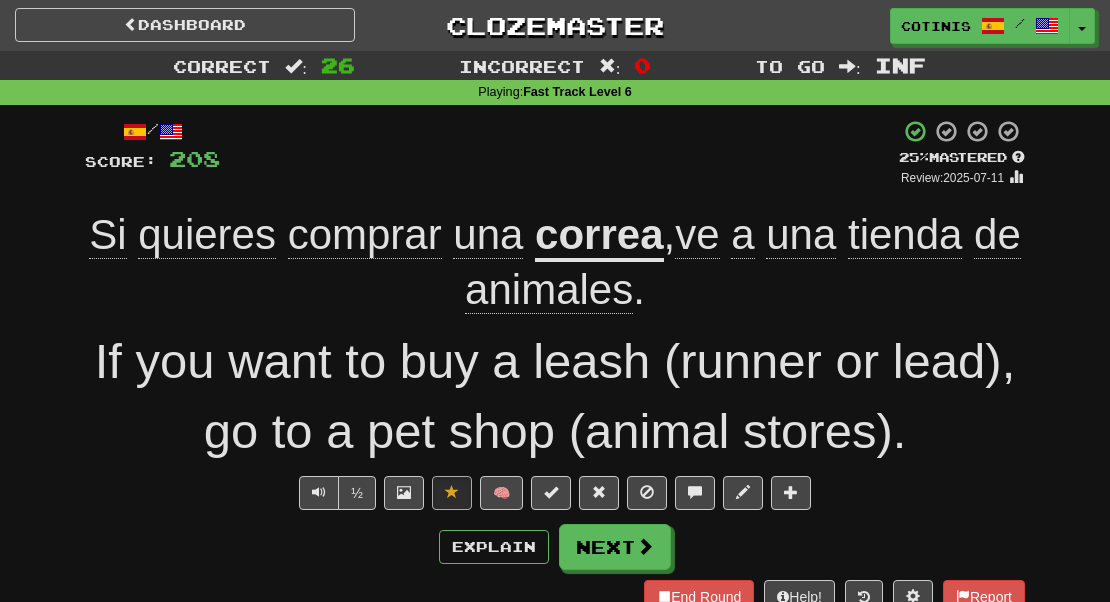 scroll, scrollTop: 54, scrollLeft: 0, axis: vertical 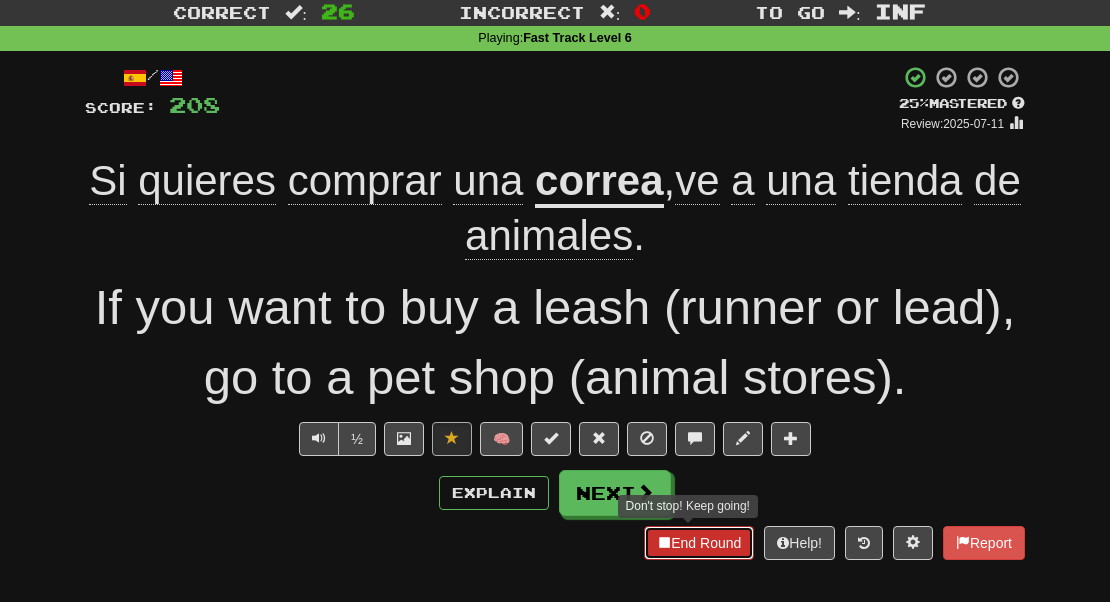 click on "End Round" at bounding box center [699, 543] 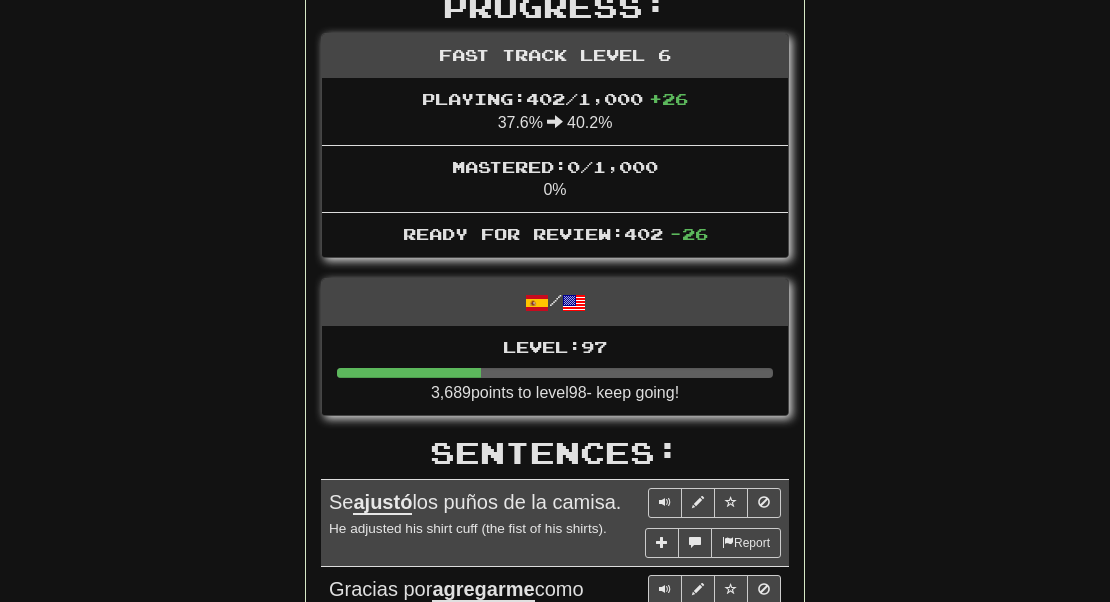 scroll, scrollTop: 0, scrollLeft: 0, axis: both 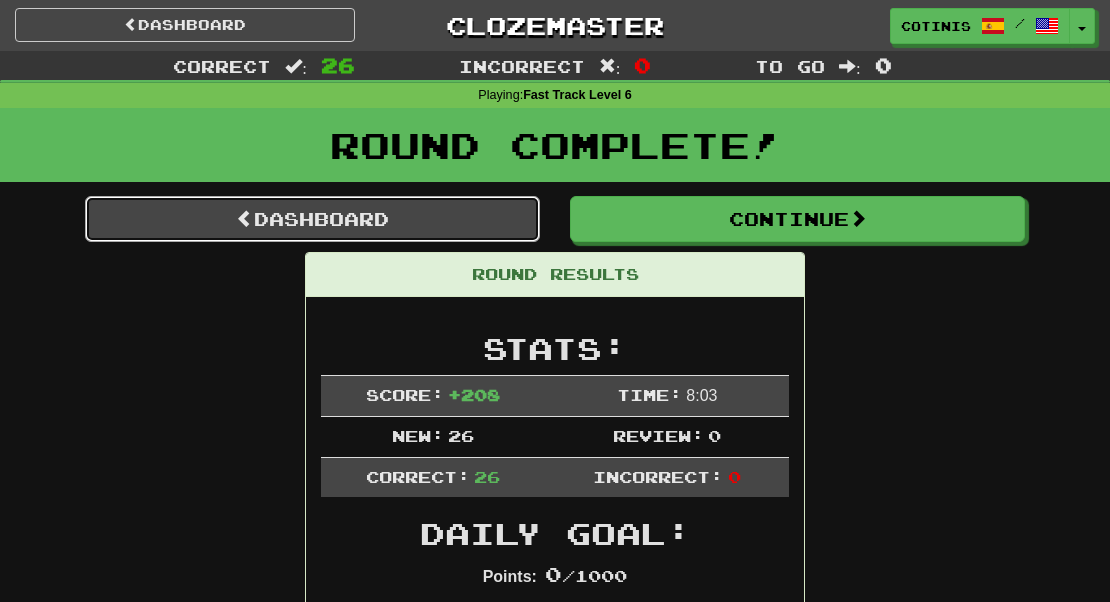 click on "Dashboard" at bounding box center (312, 219) 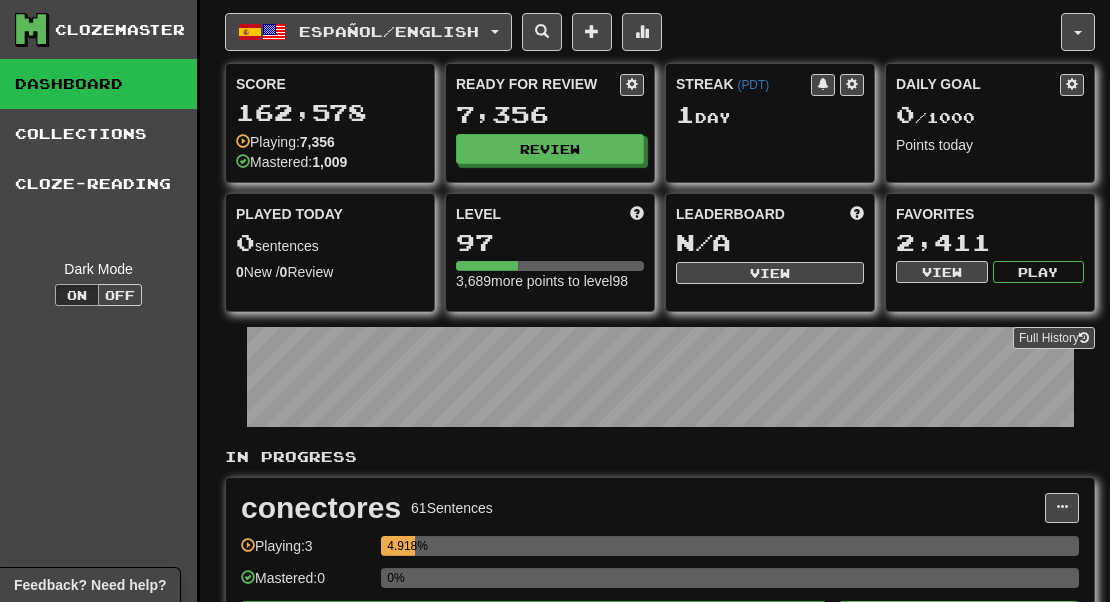 scroll, scrollTop: 16, scrollLeft: 0, axis: vertical 